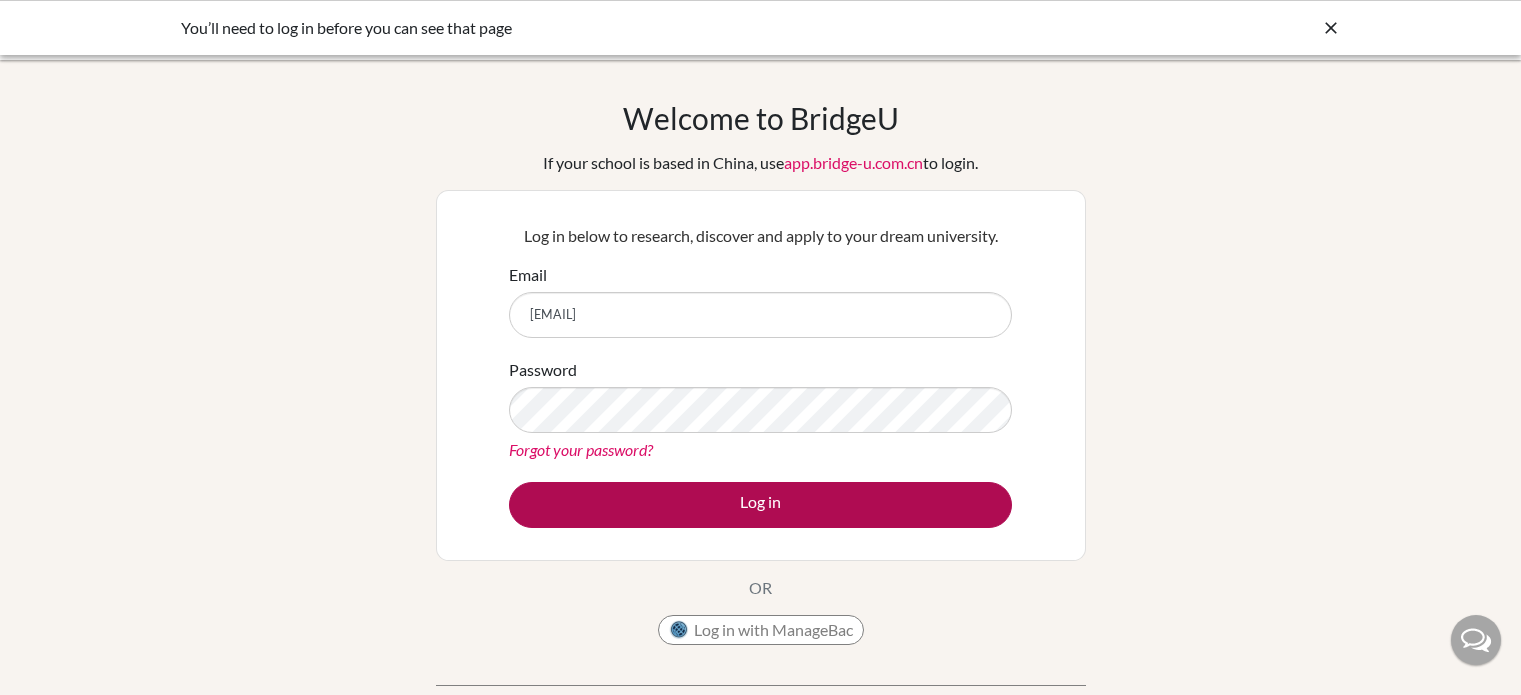 scroll, scrollTop: 0, scrollLeft: 0, axis: both 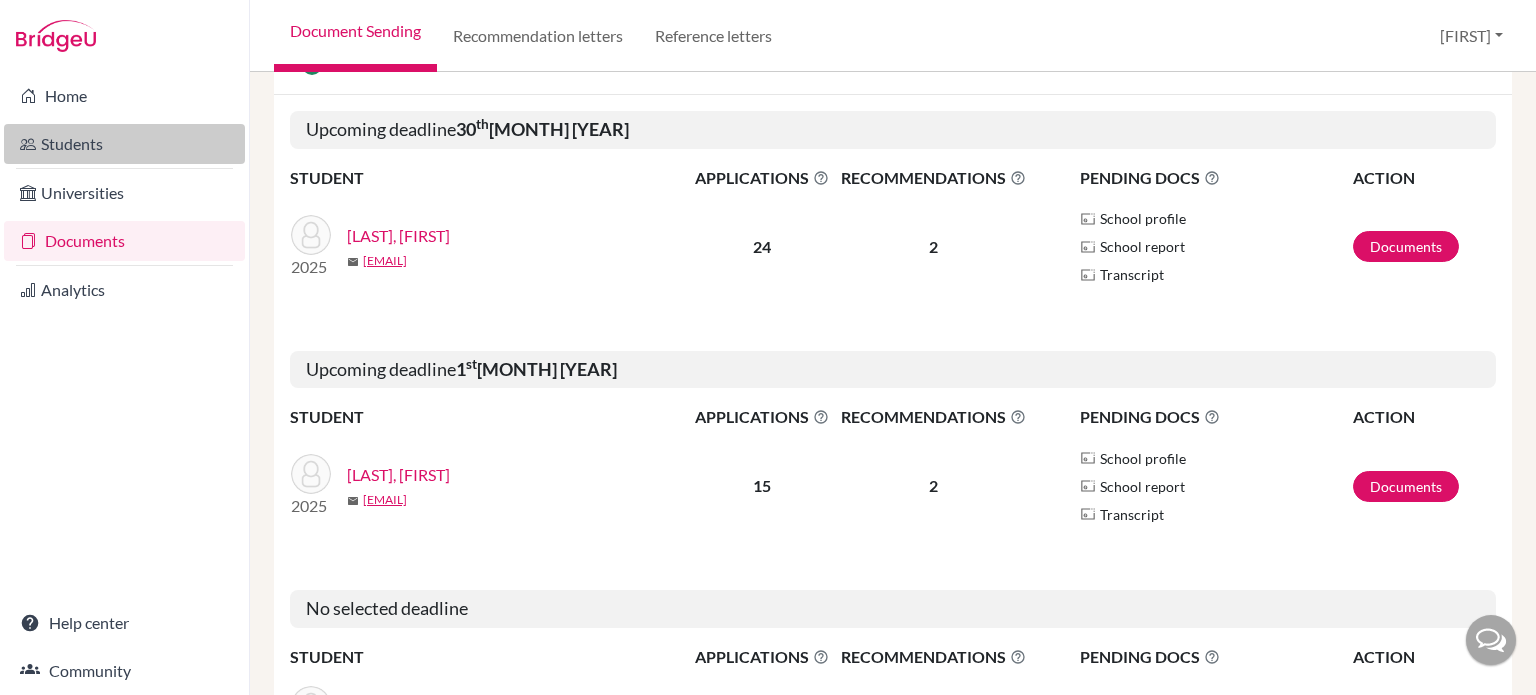 click on "Students" at bounding box center [124, 144] 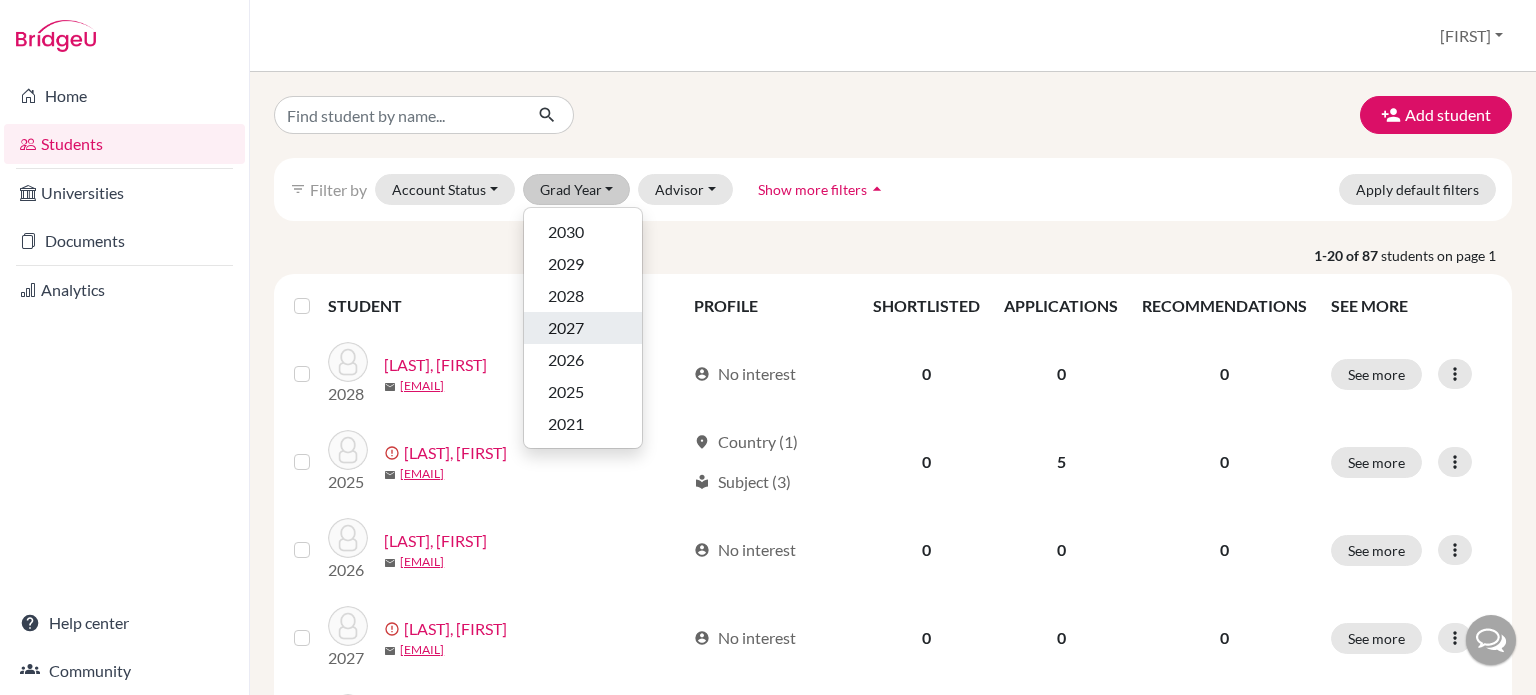 scroll, scrollTop: 0, scrollLeft: 0, axis: both 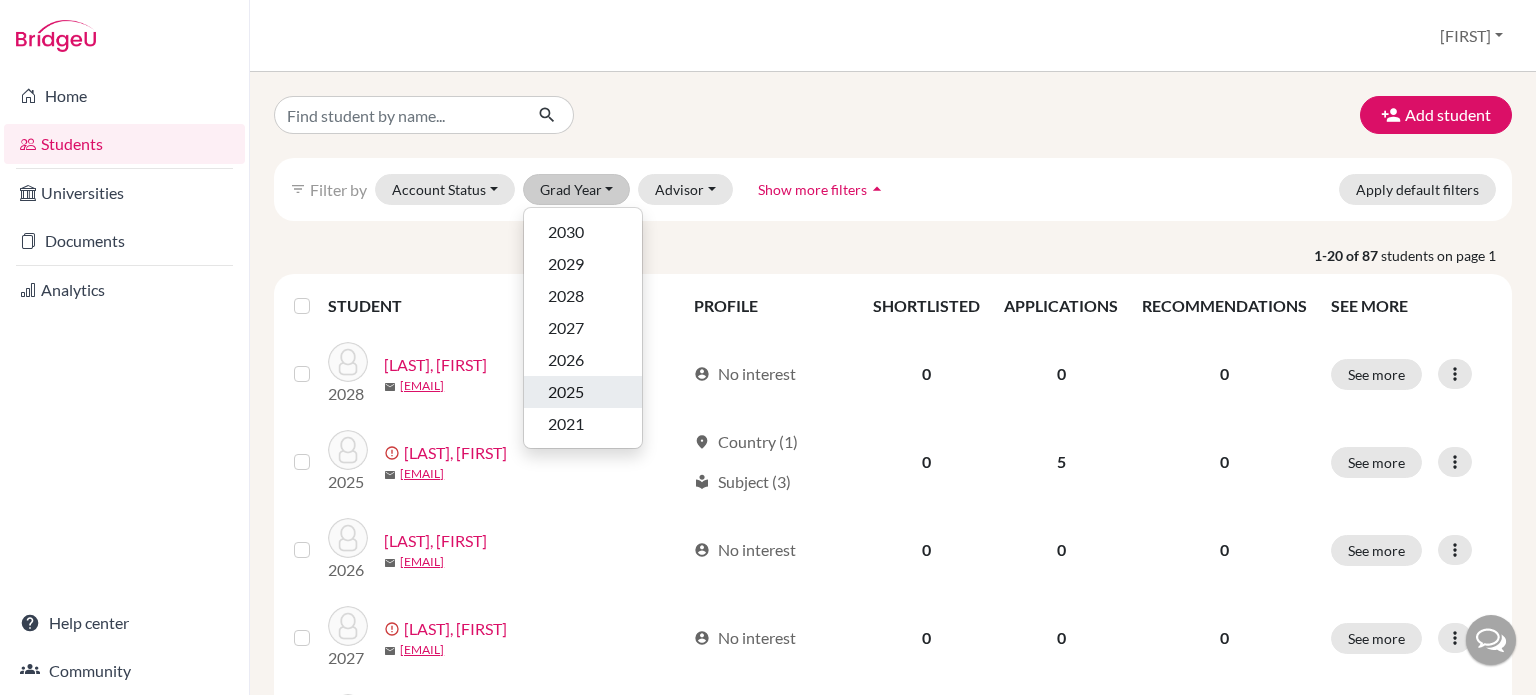 click on "2025" at bounding box center (566, 392) 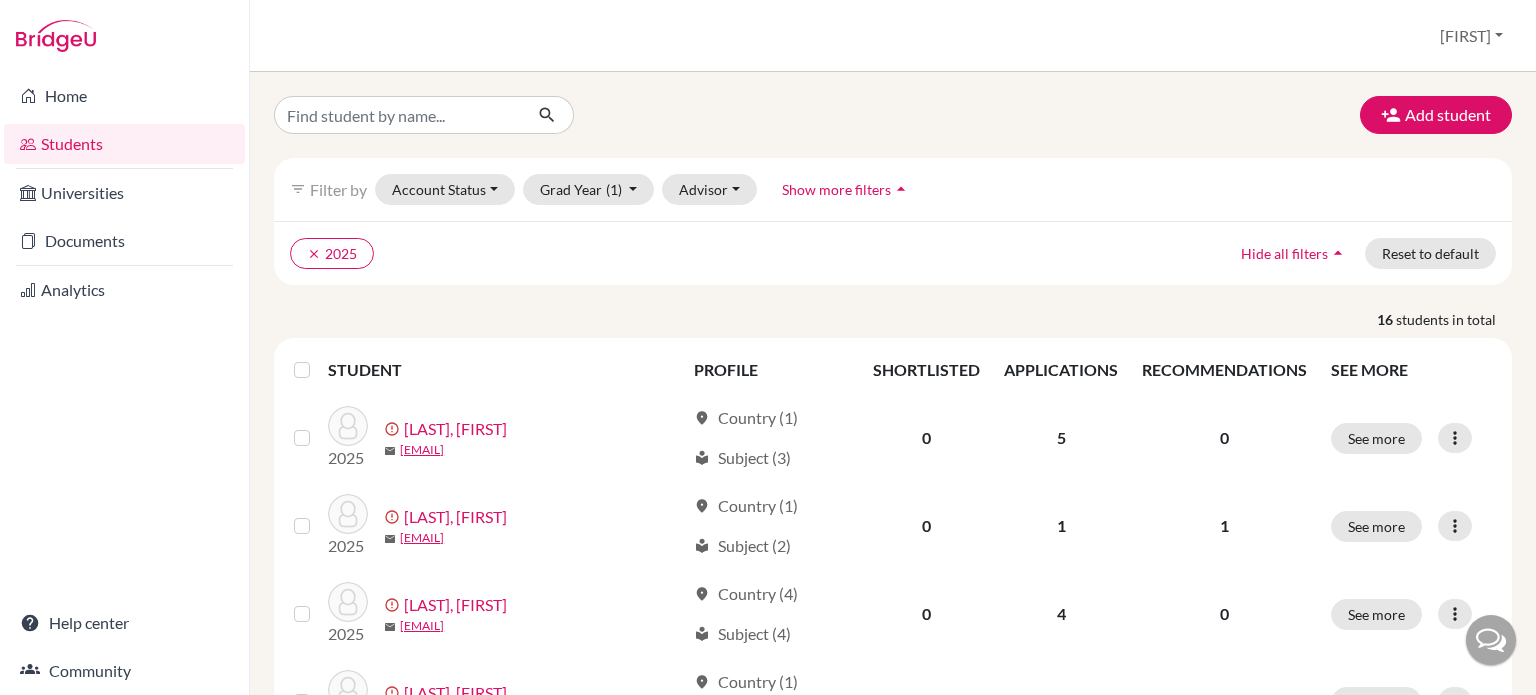 click at bounding box center (318, 358) 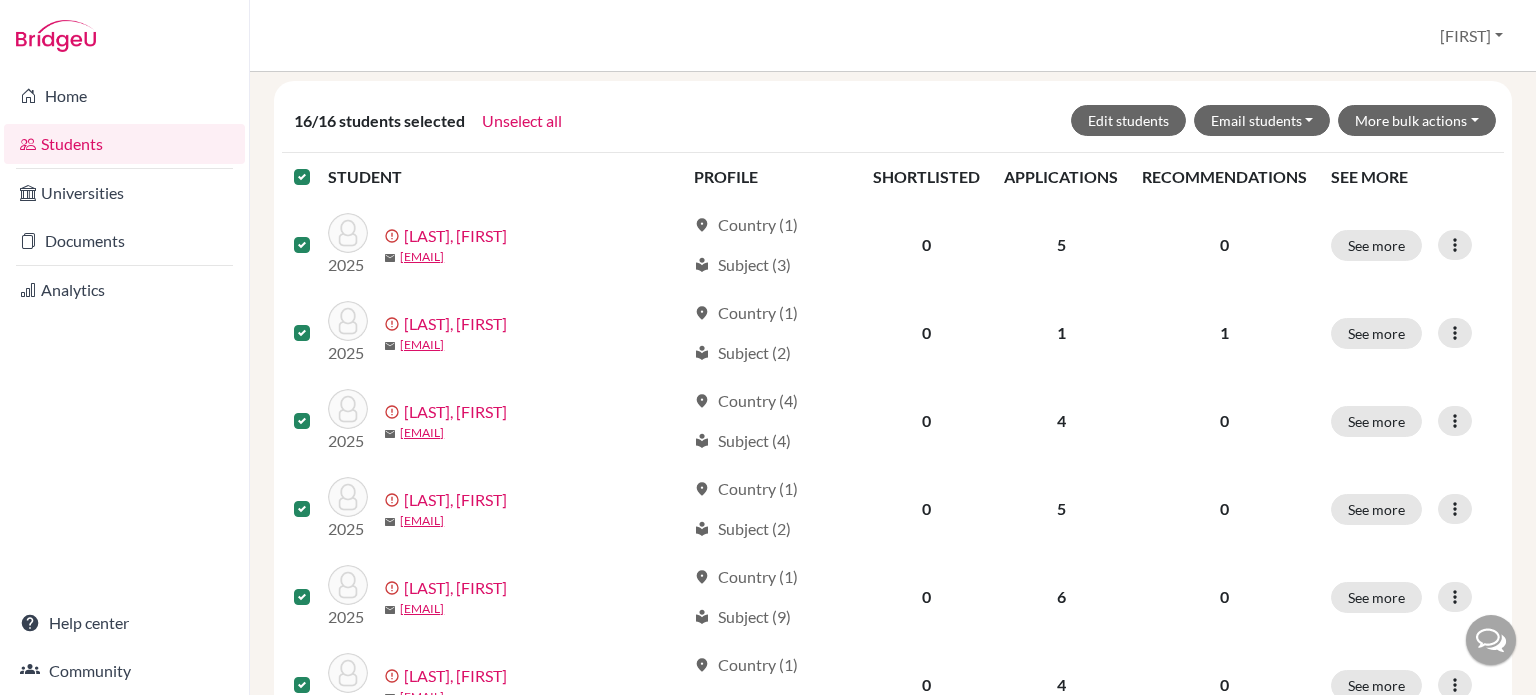 scroll, scrollTop: 125, scrollLeft: 0, axis: vertical 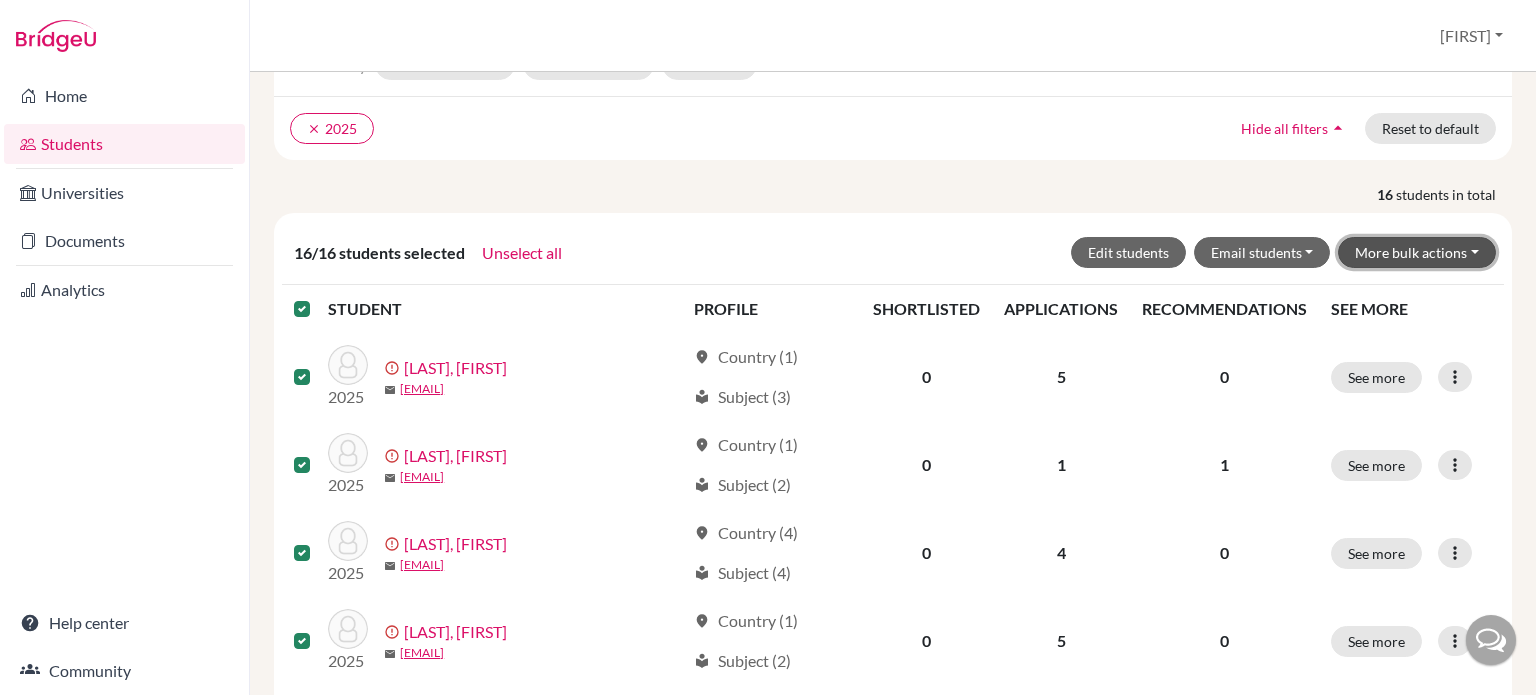 click on "More bulk actions" at bounding box center (1417, 252) 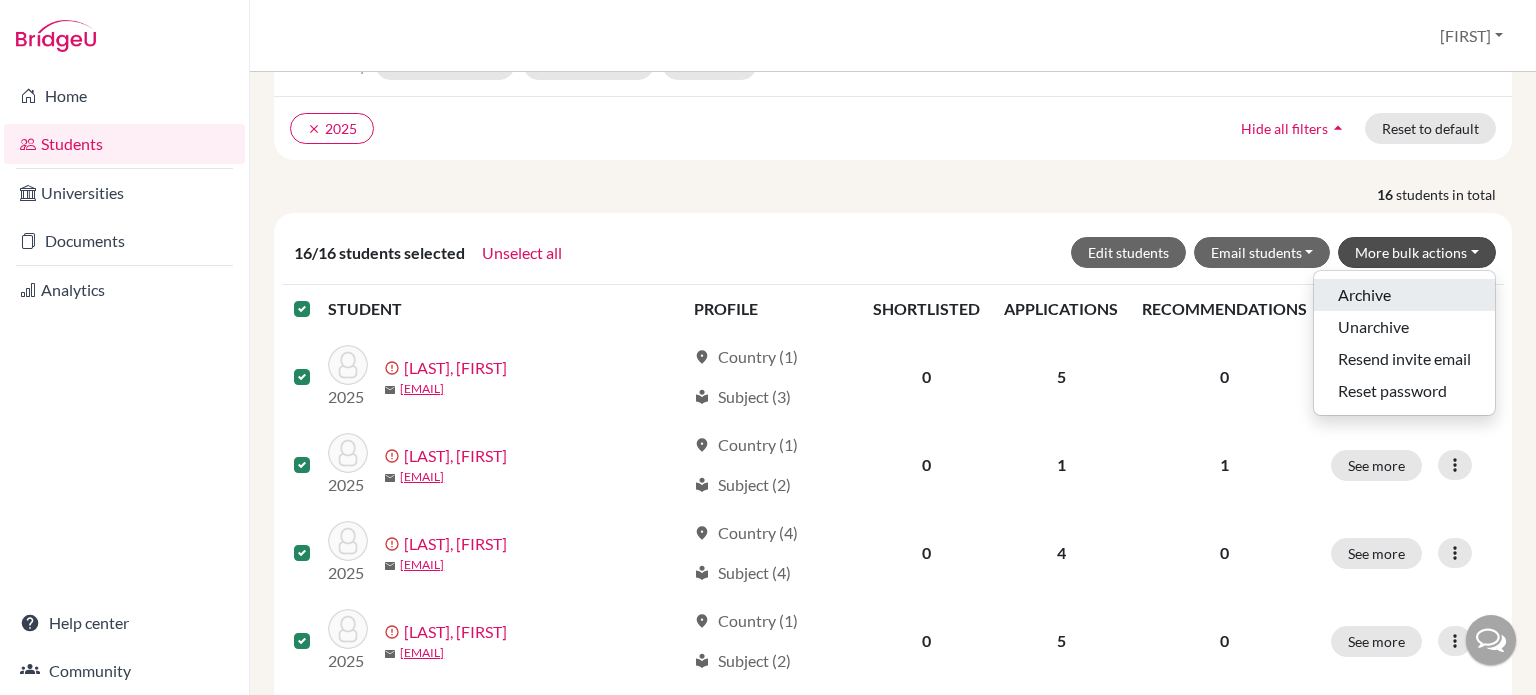 click on "Archive" at bounding box center [1404, 295] 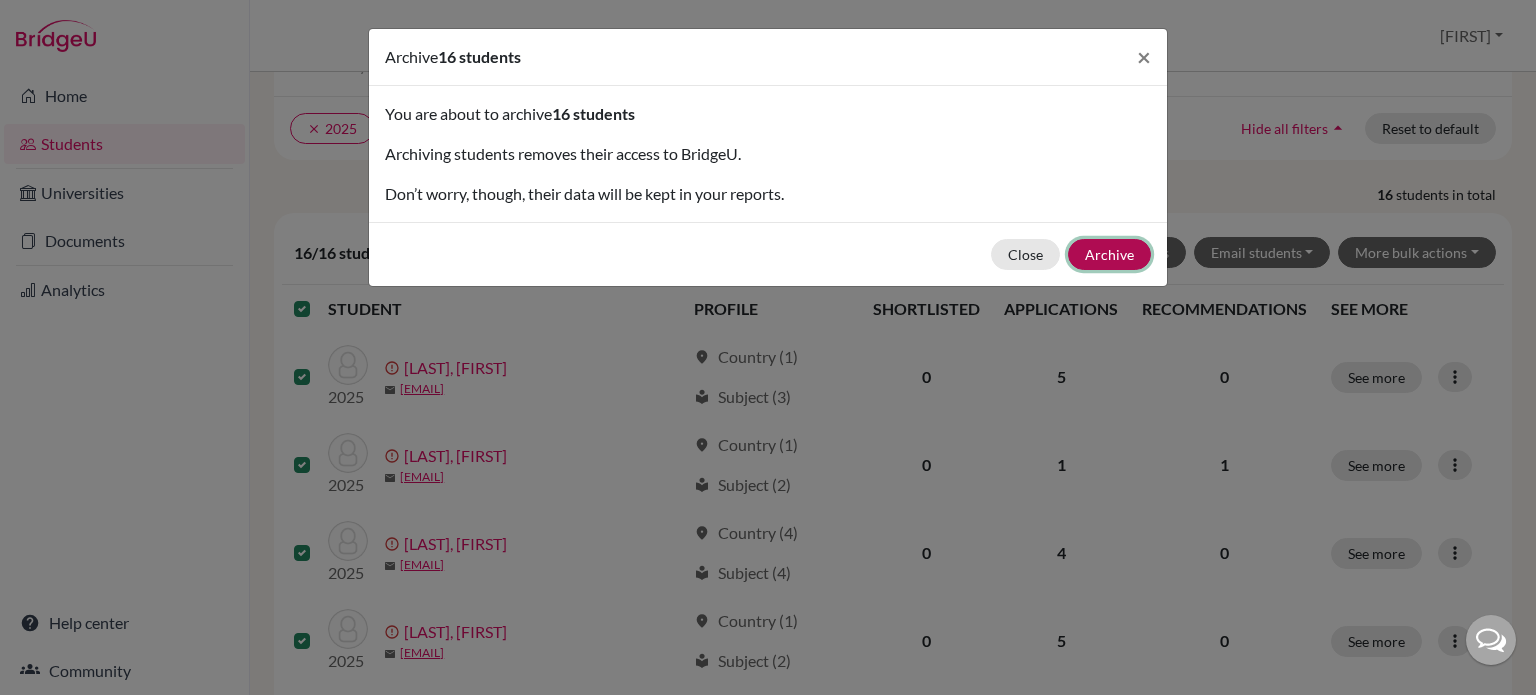 click on "Archive" at bounding box center [1109, 254] 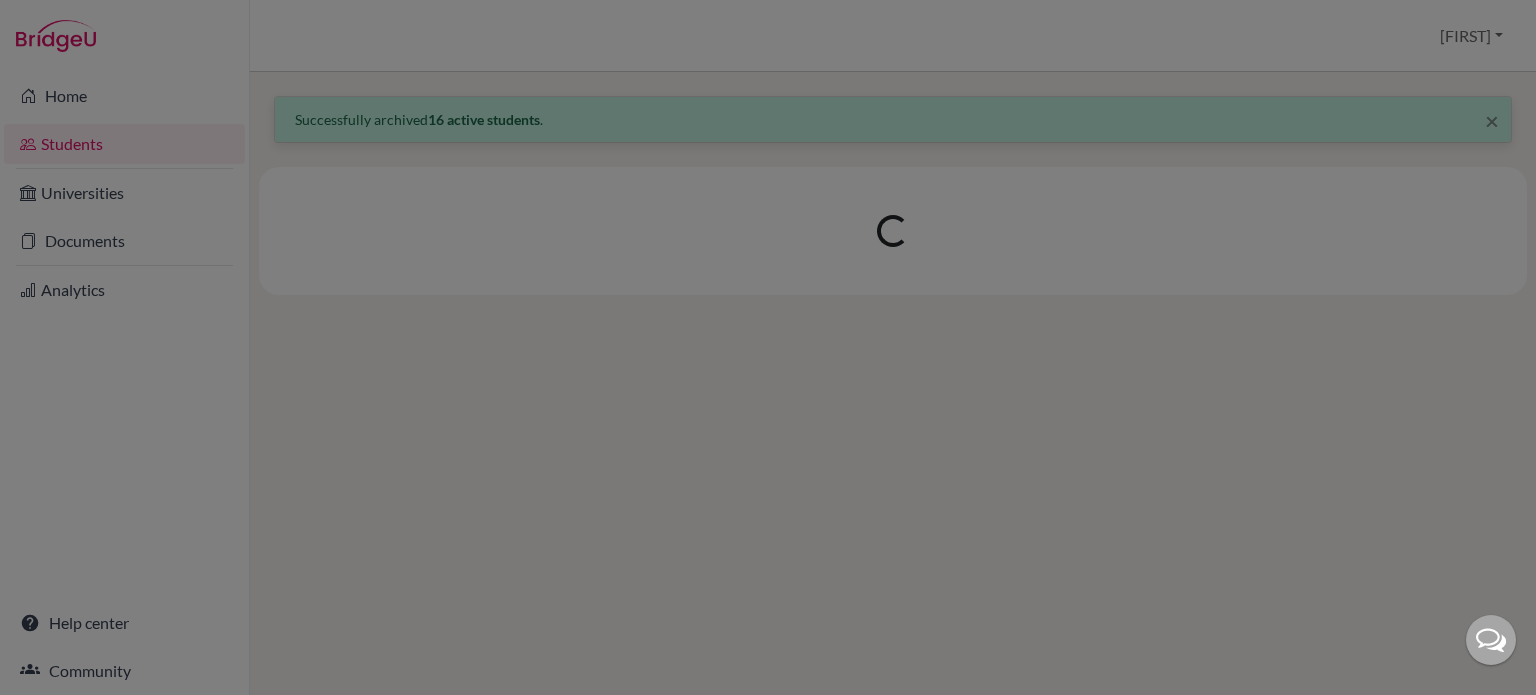 scroll, scrollTop: 0, scrollLeft: 0, axis: both 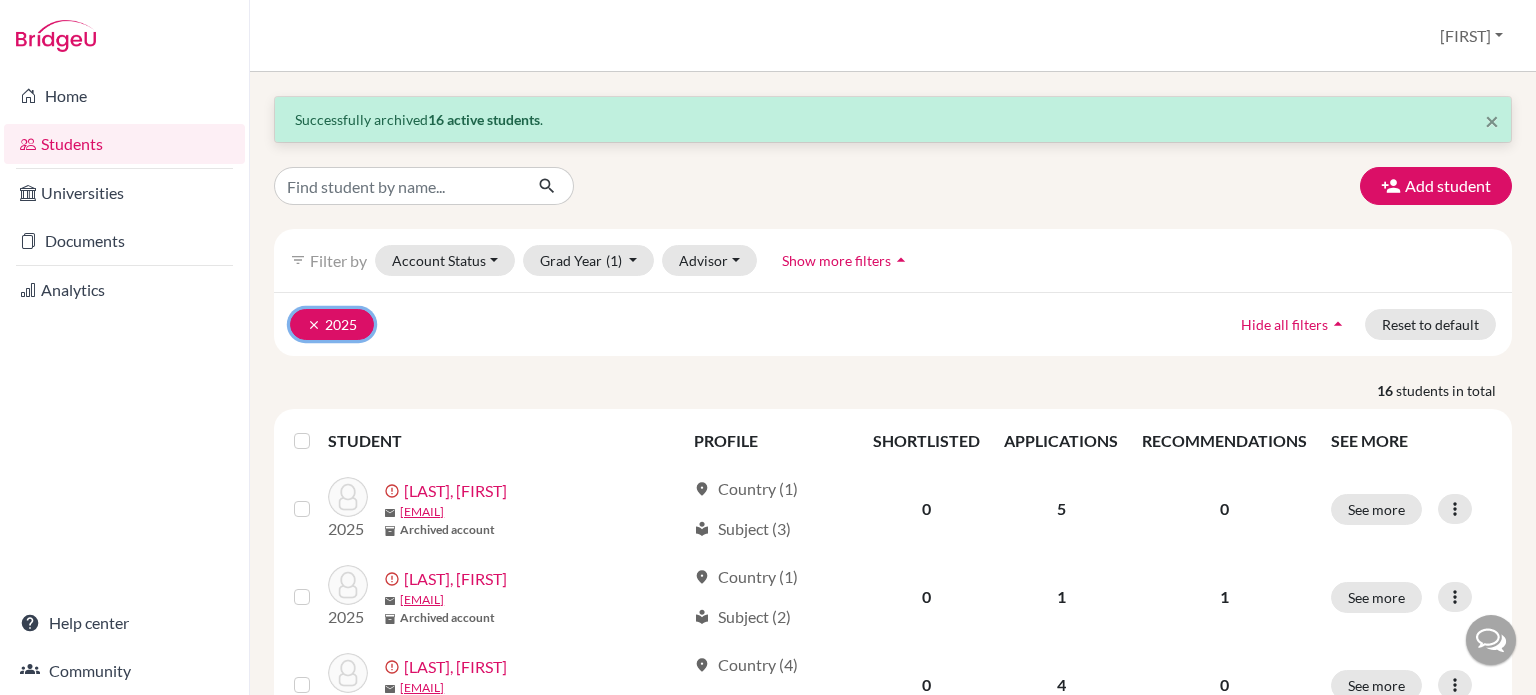 click on "clear" at bounding box center [314, 325] 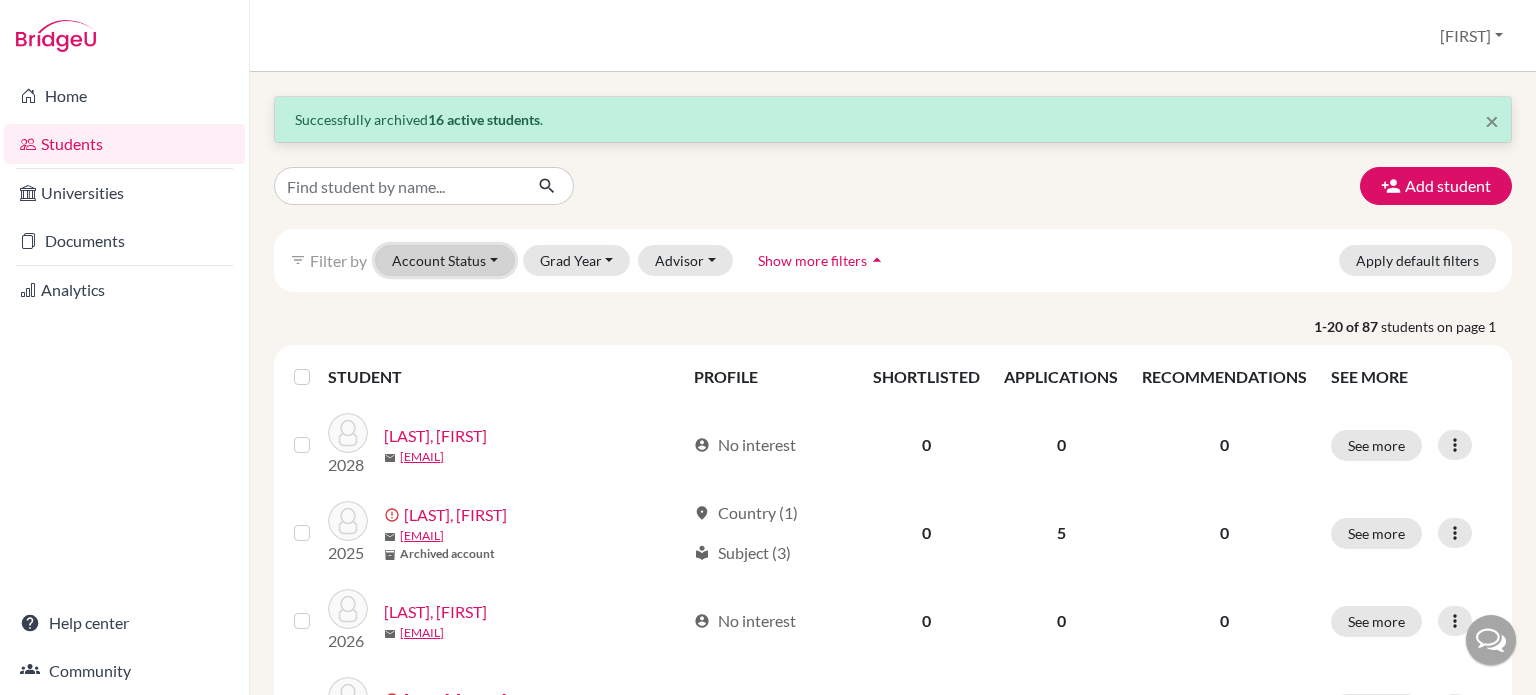click on "Account Status" at bounding box center (445, 260) 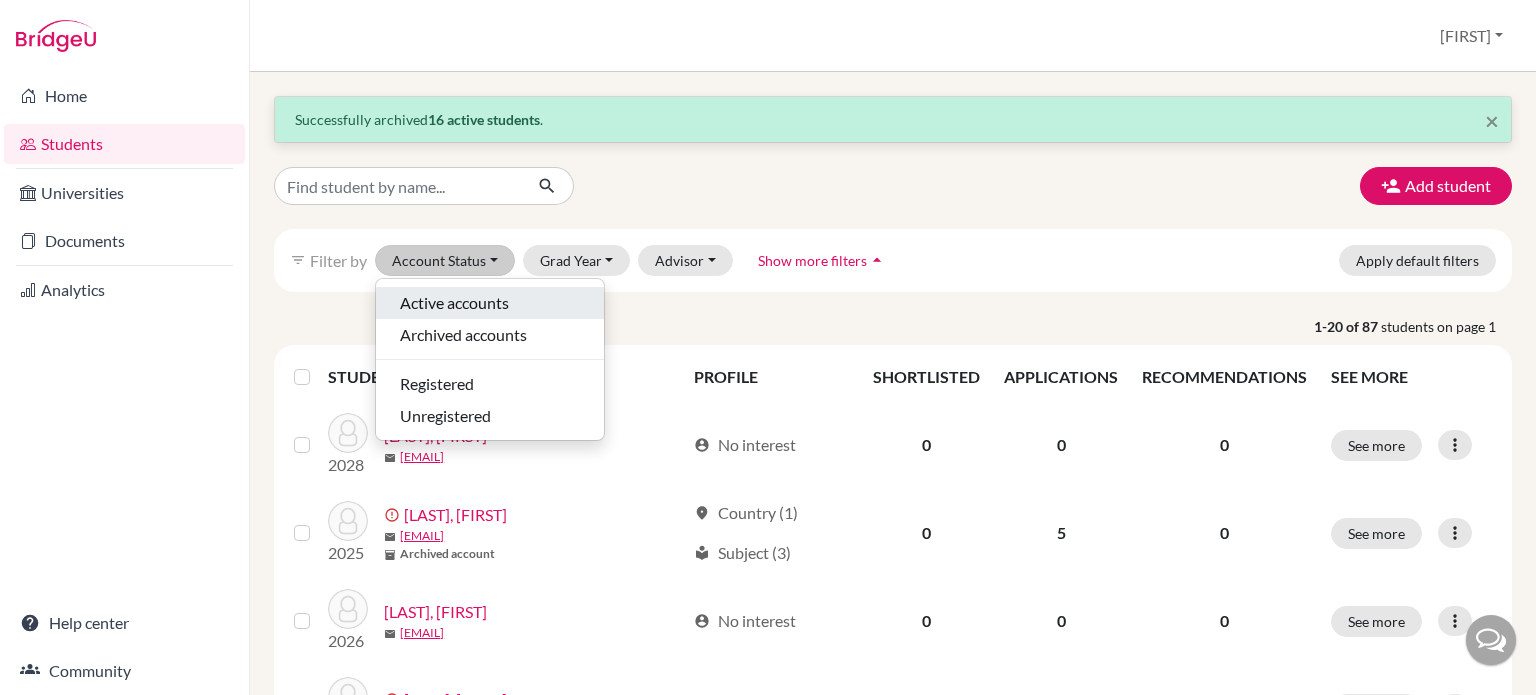 click on "Active accounts" at bounding box center [454, 303] 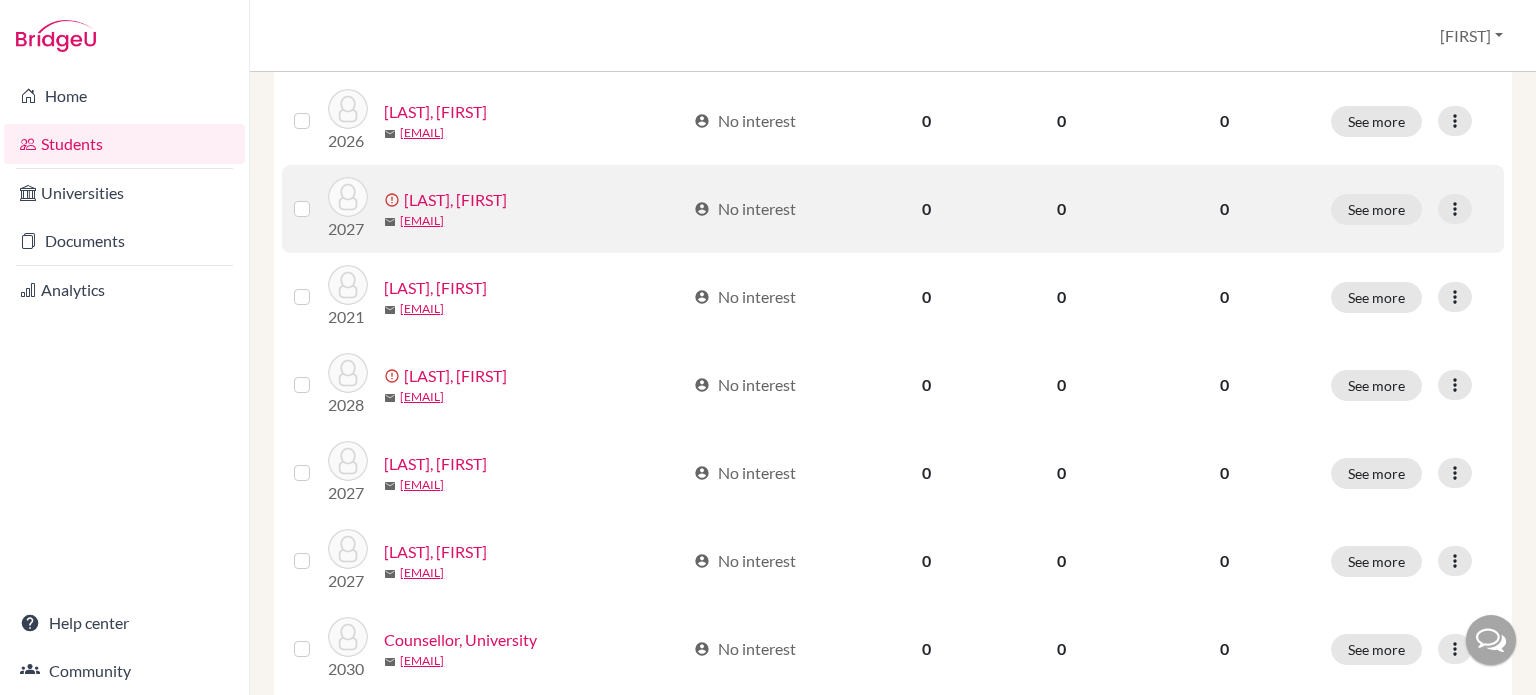 scroll, scrollTop: 500, scrollLeft: 0, axis: vertical 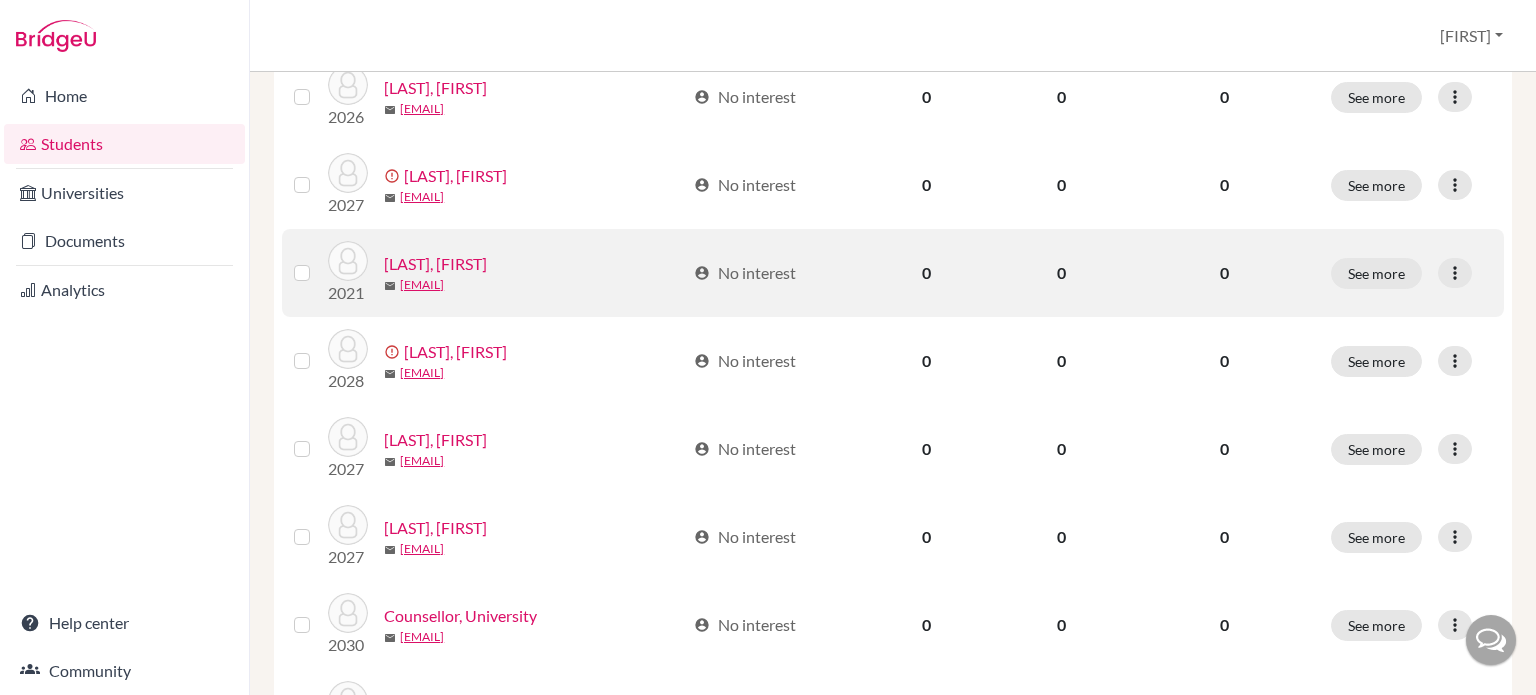 click at bounding box center (318, 261) 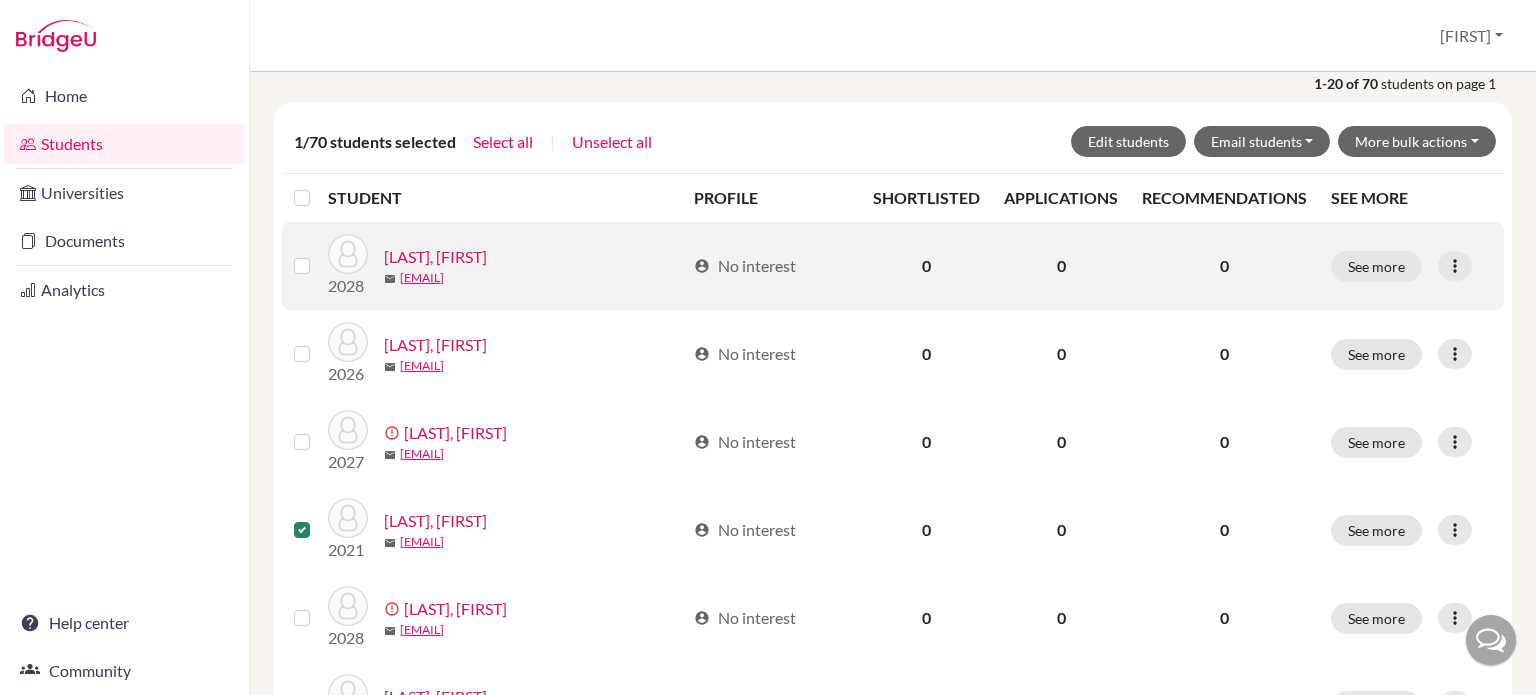 scroll, scrollTop: 263, scrollLeft: 0, axis: vertical 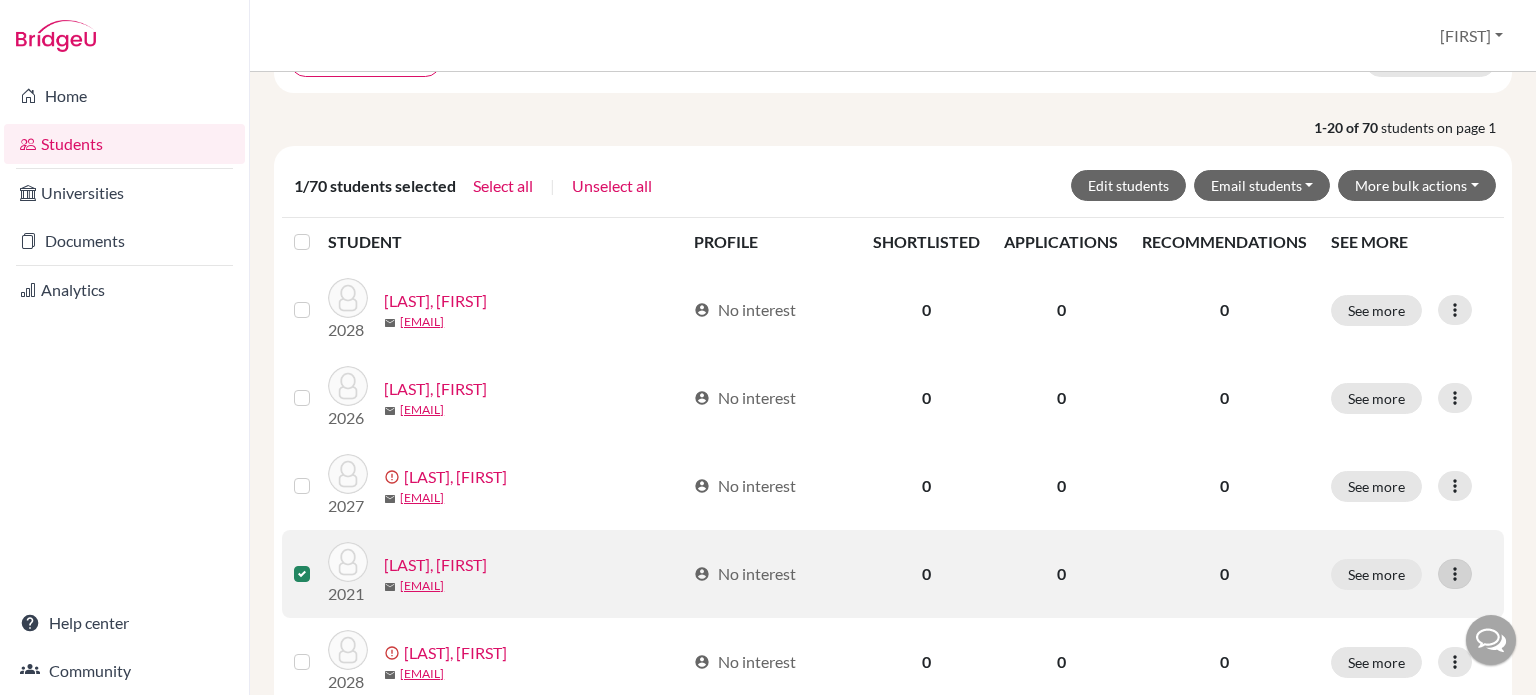 click at bounding box center (1455, 574) 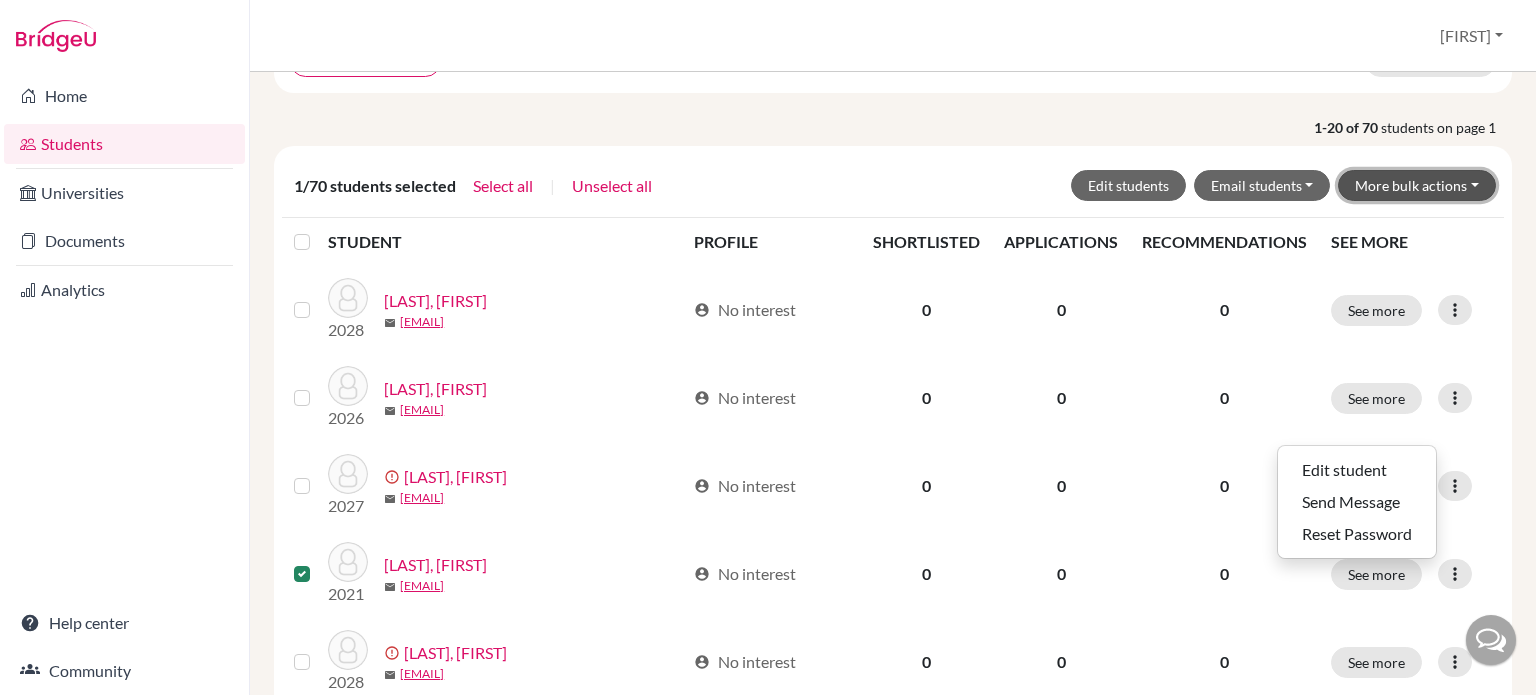 click on "More bulk actions" at bounding box center [1417, 185] 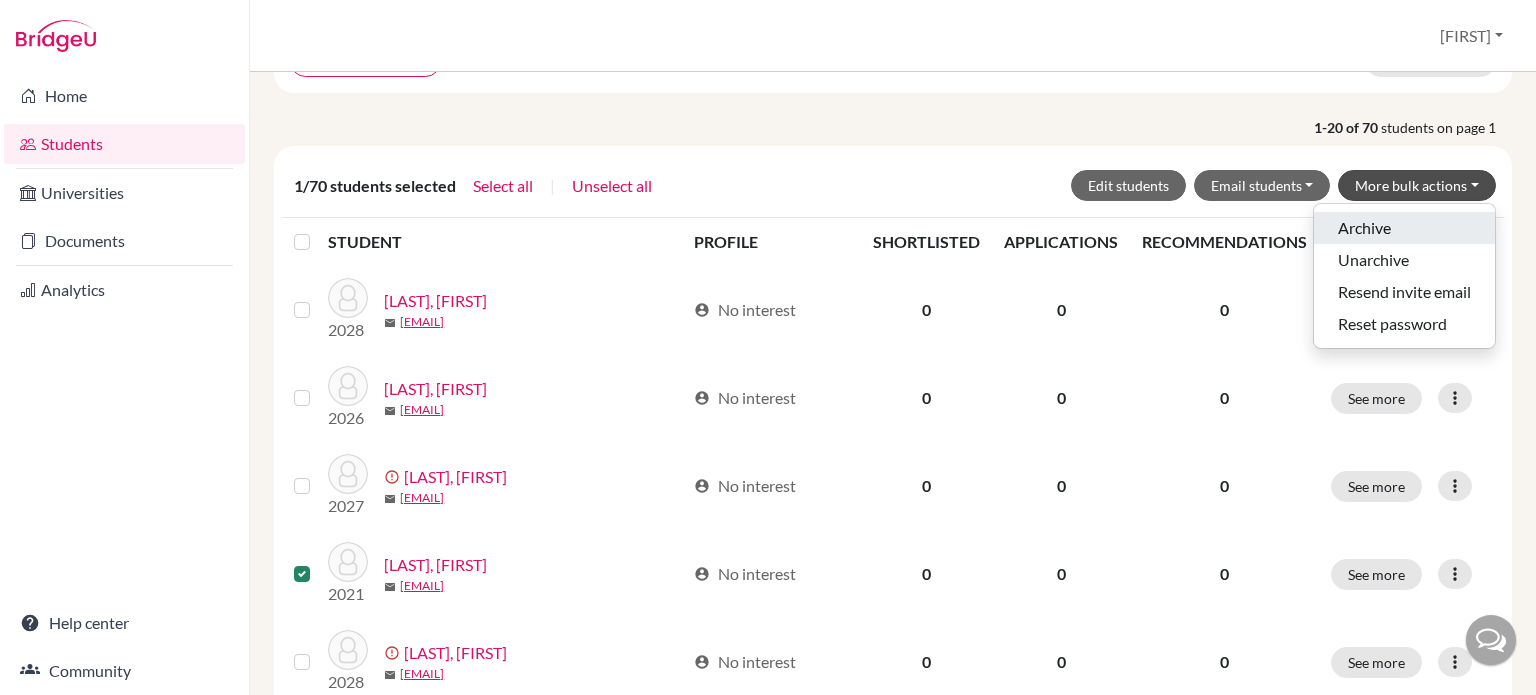 click on "Archive" at bounding box center (1404, 228) 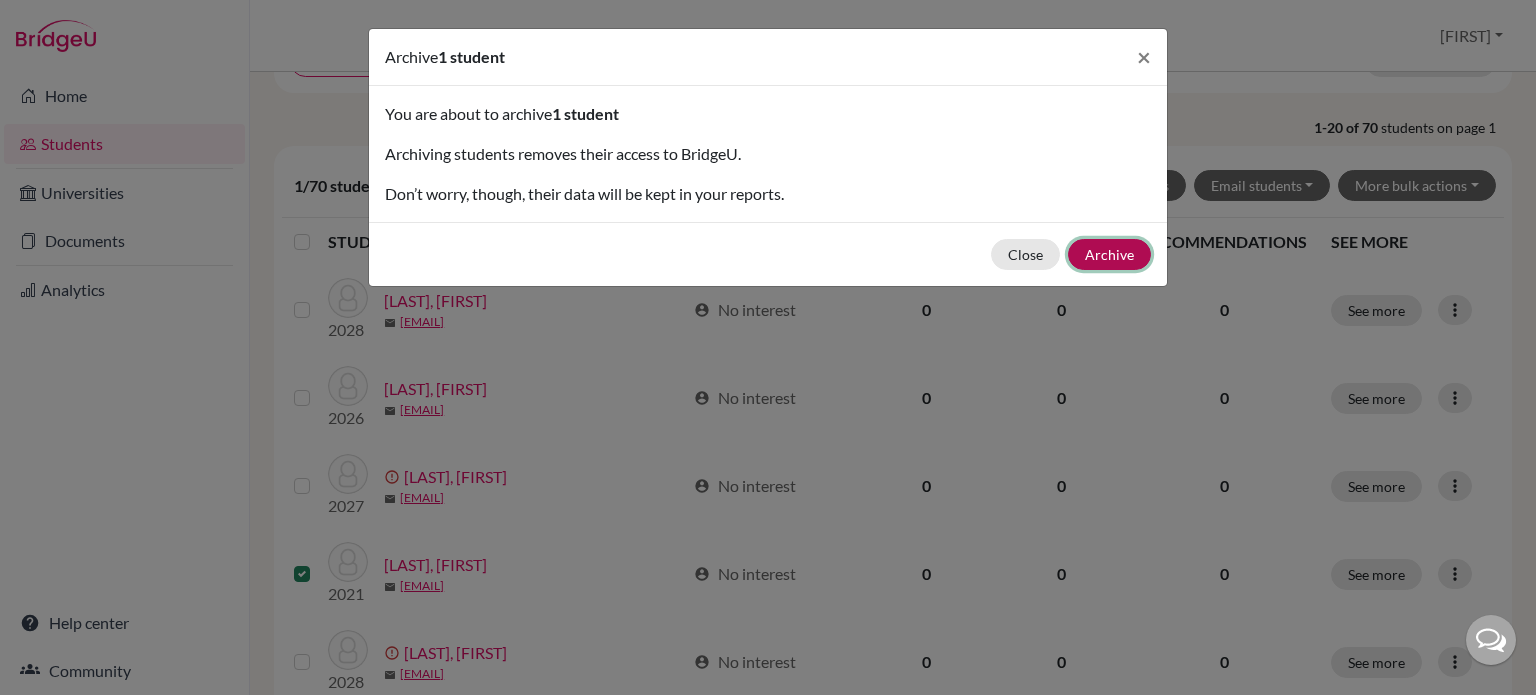 click on "Archive" at bounding box center (1109, 254) 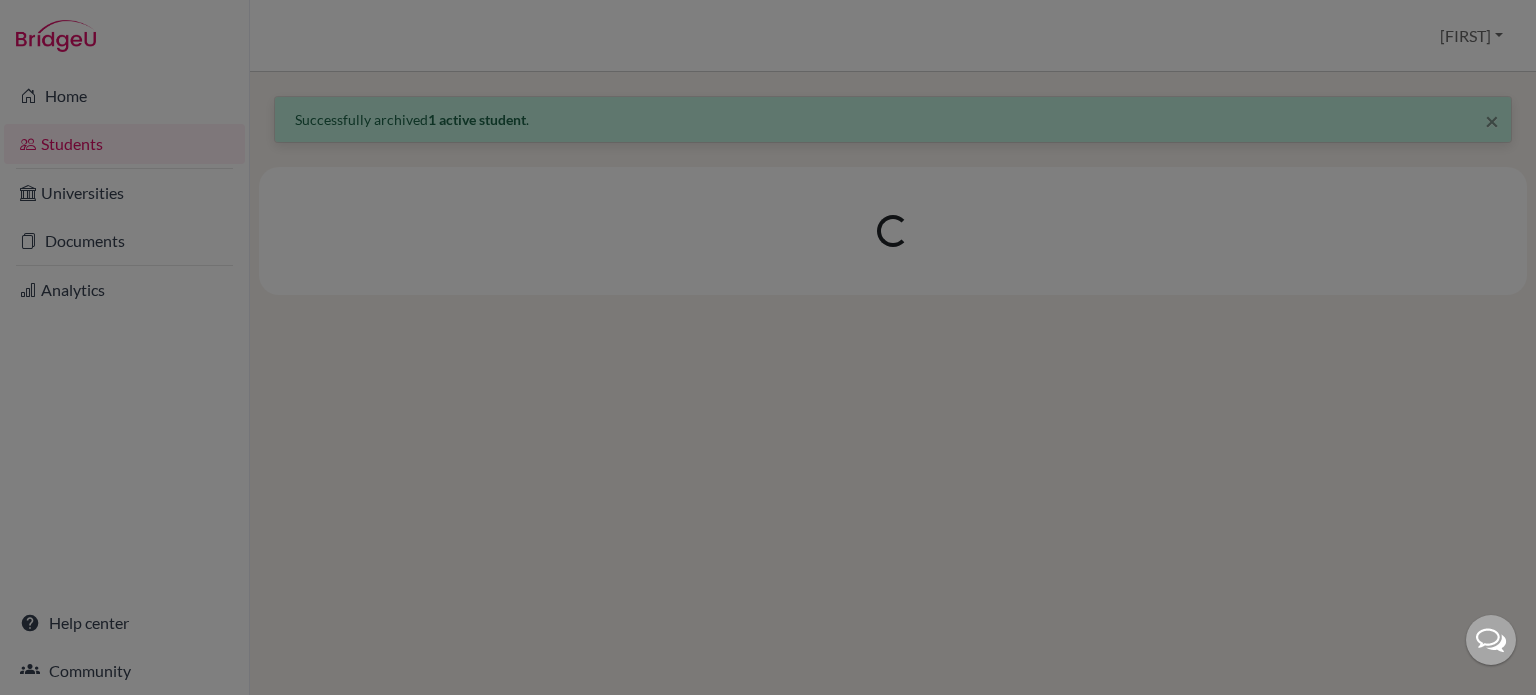 scroll, scrollTop: 0, scrollLeft: 0, axis: both 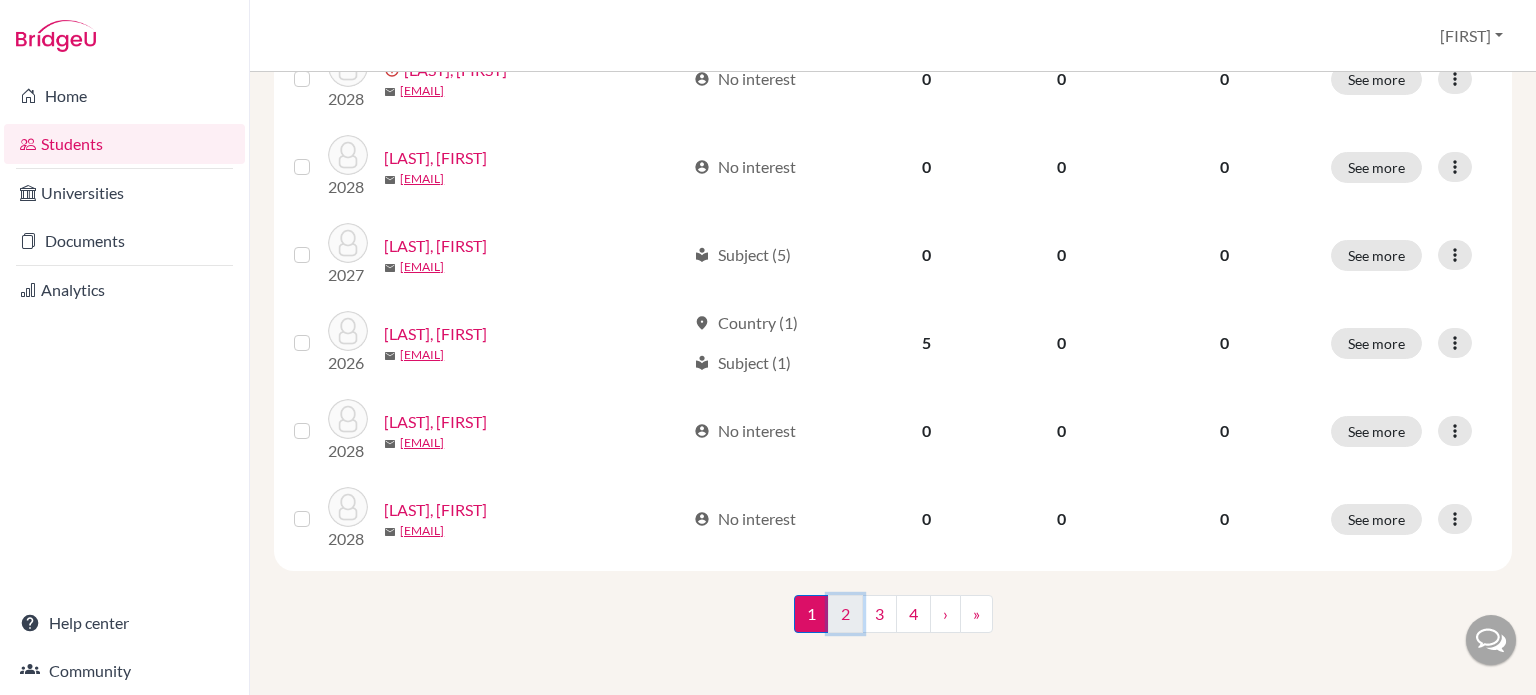 click on "2" at bounding box center [845, 614] 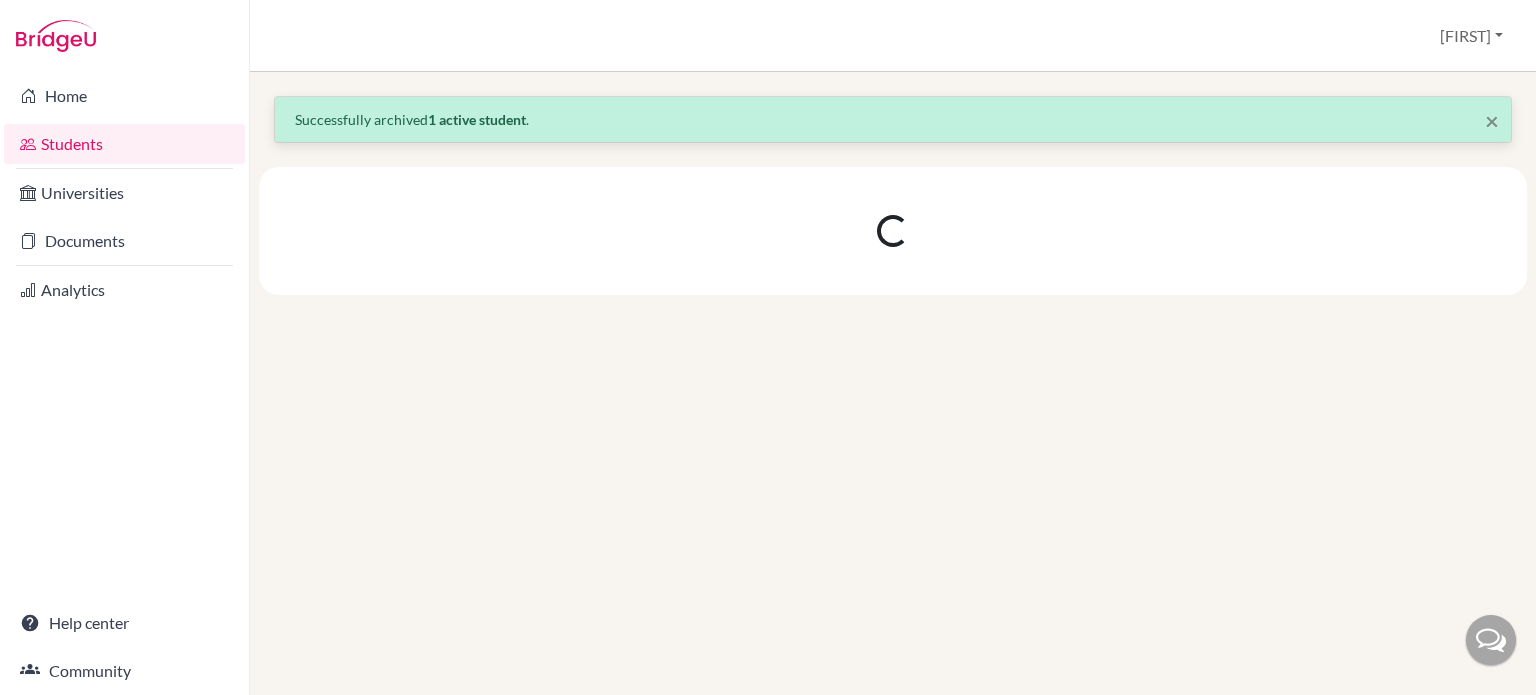 scroll, scrollTop: 0, scrollLeft: 0, axis: both 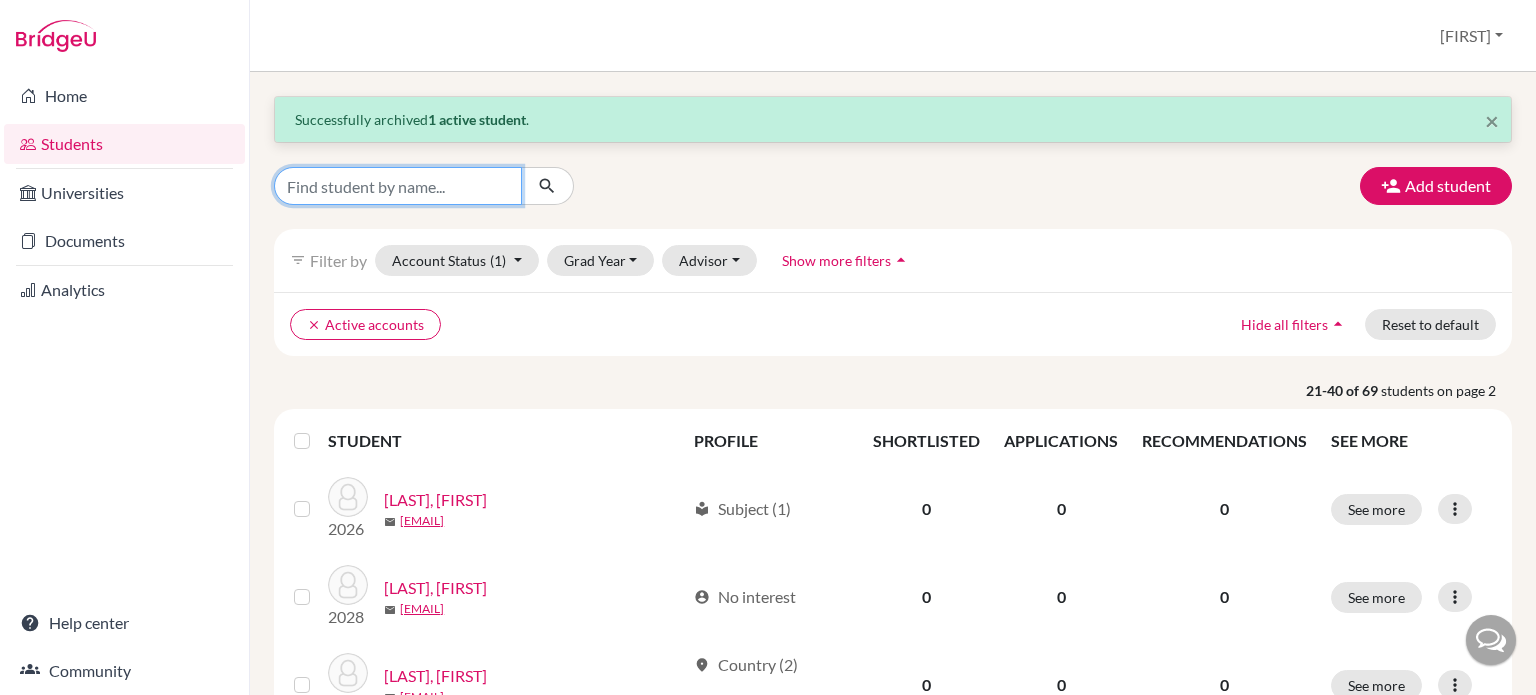 click at bounding box center (398, 186) 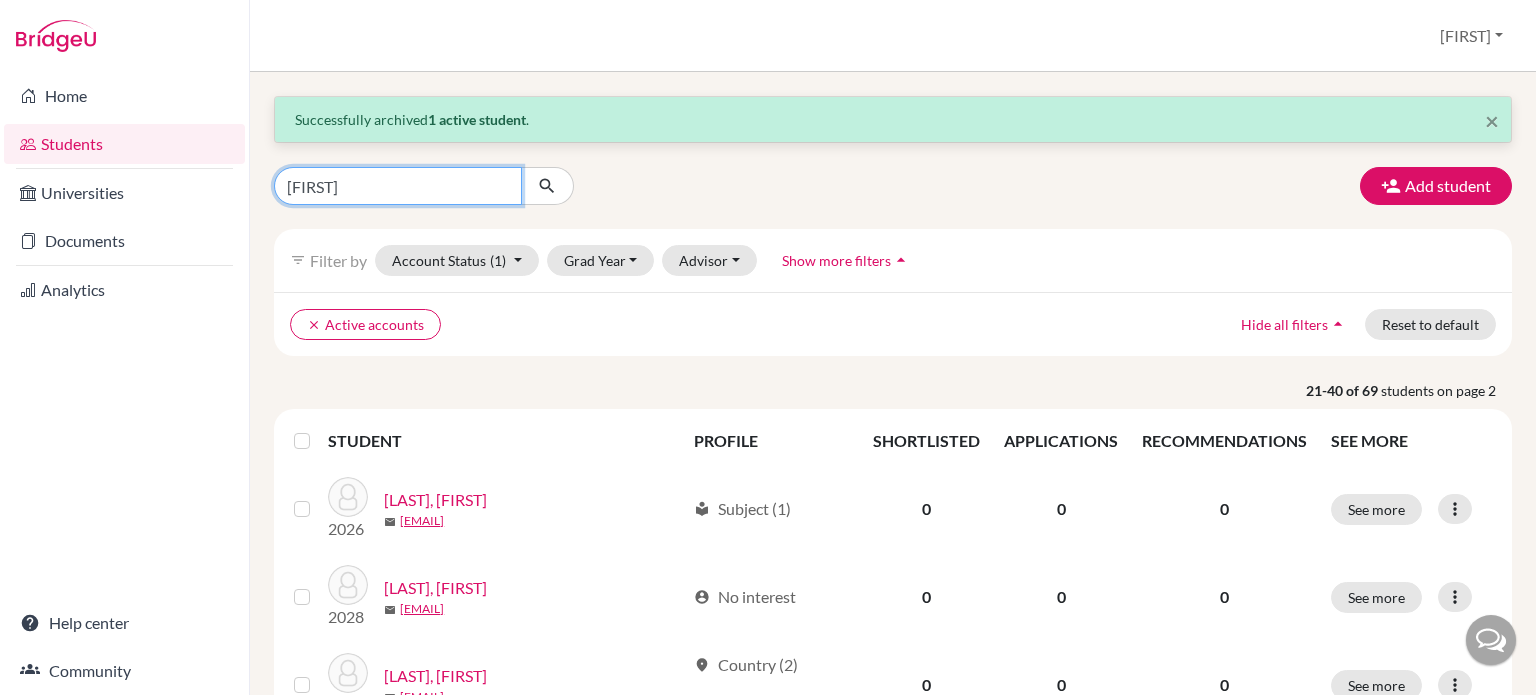type on "[FIRST]" 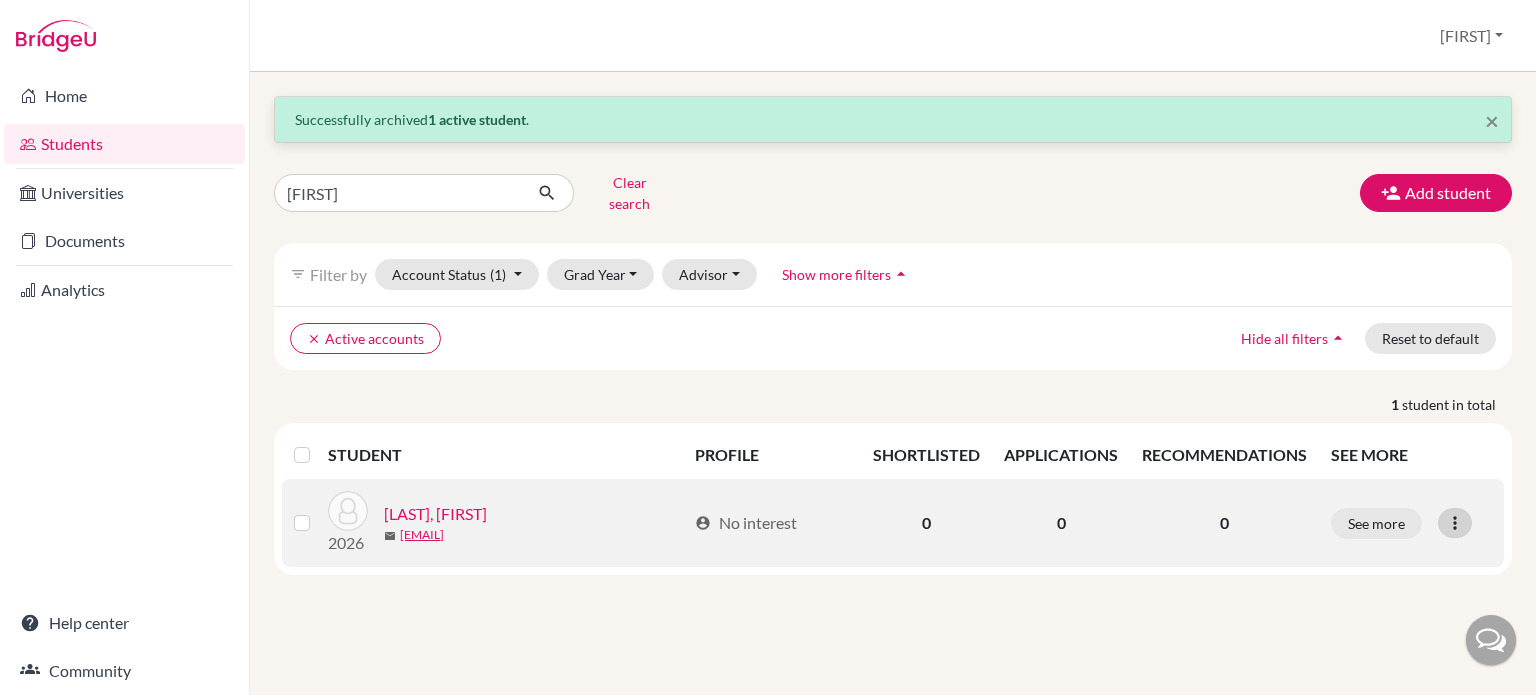 click at bounding box center (1455, 523) 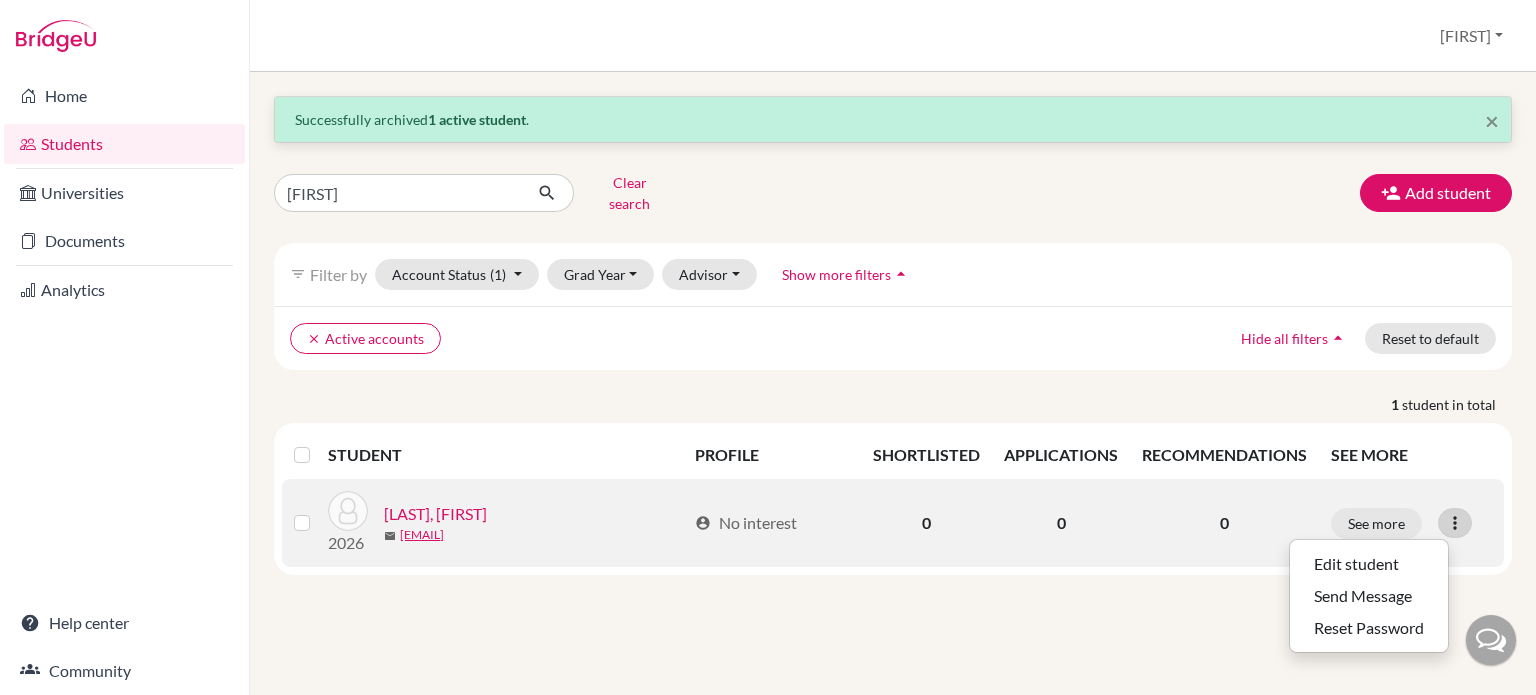 click at bounding box center (1455, 523) 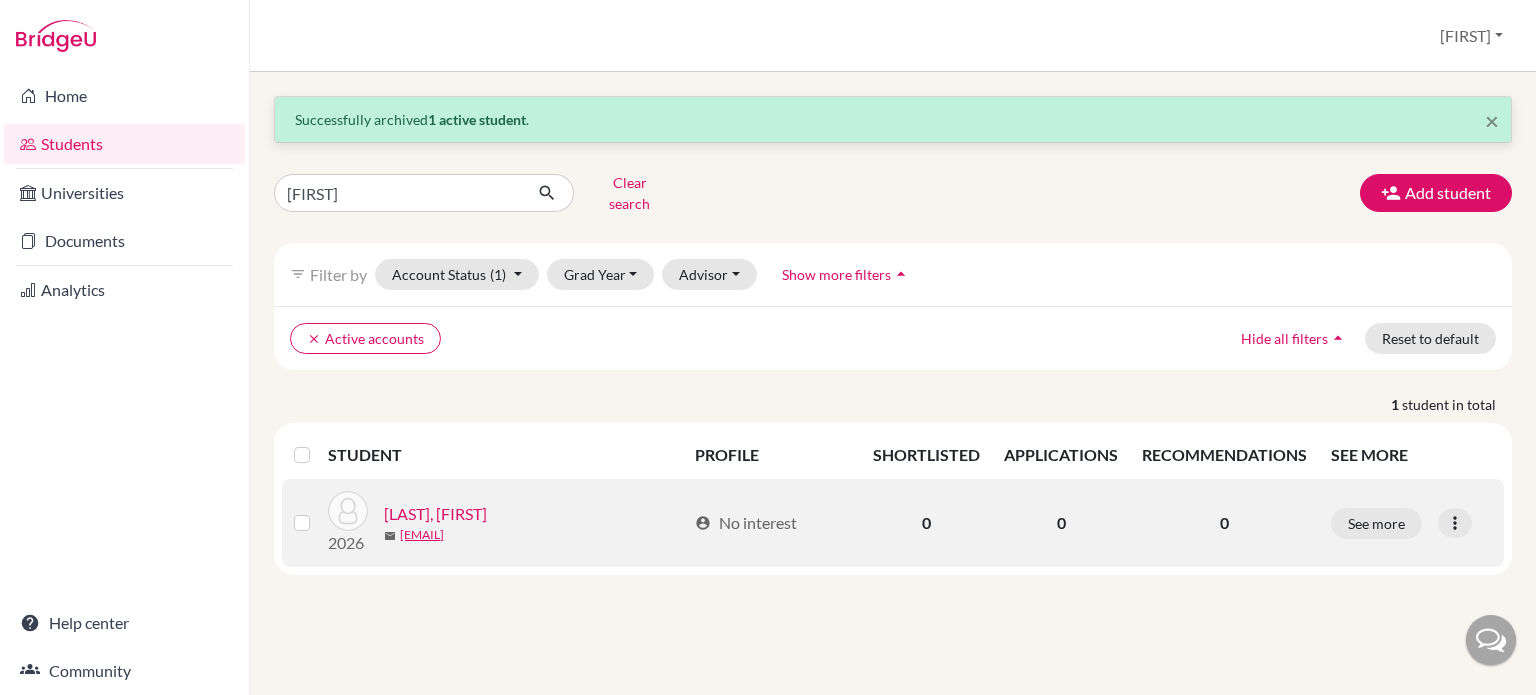 click on "[LAST], [FIRST]" at bounding box center (435, 514) 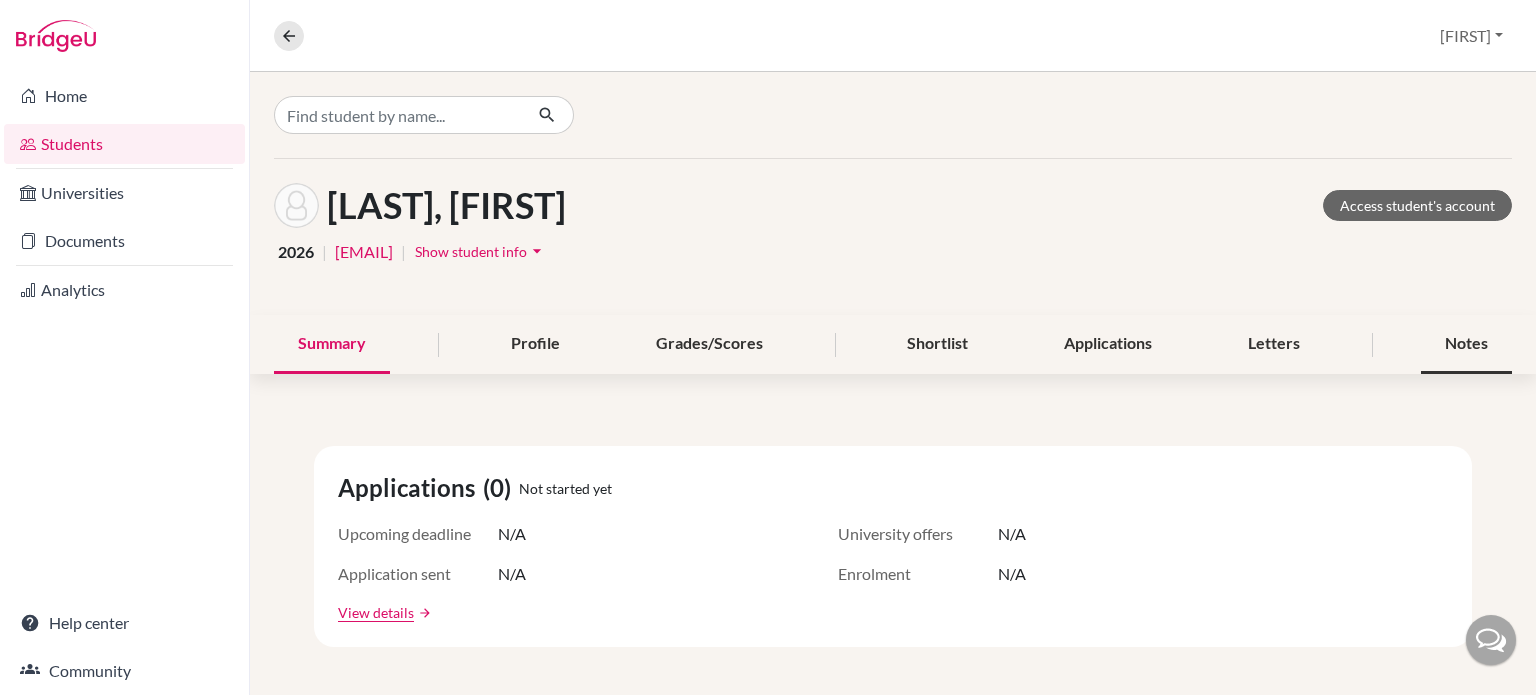 click on "Notes" at bounding box center [1466, 344] 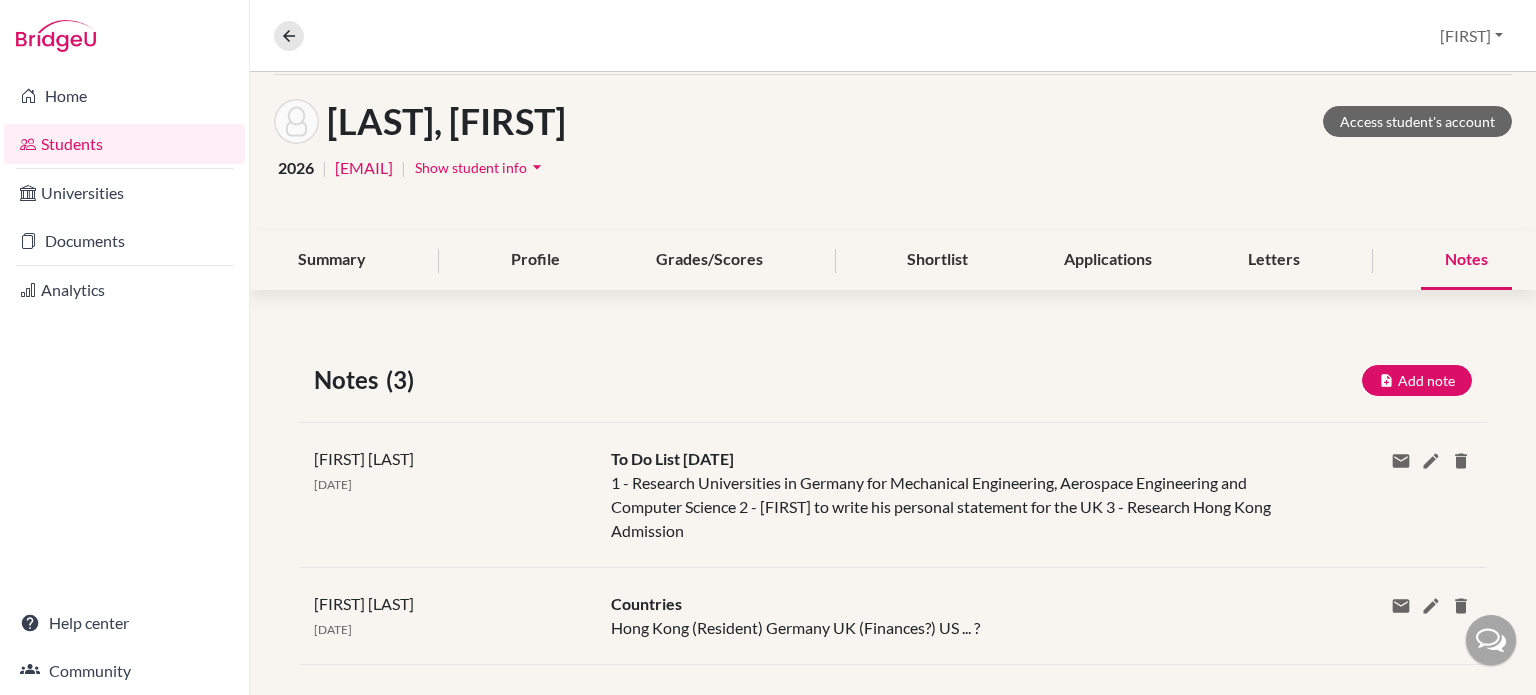 scroll, scrollTop: 196, scrollLeft: 0, axis: vertical 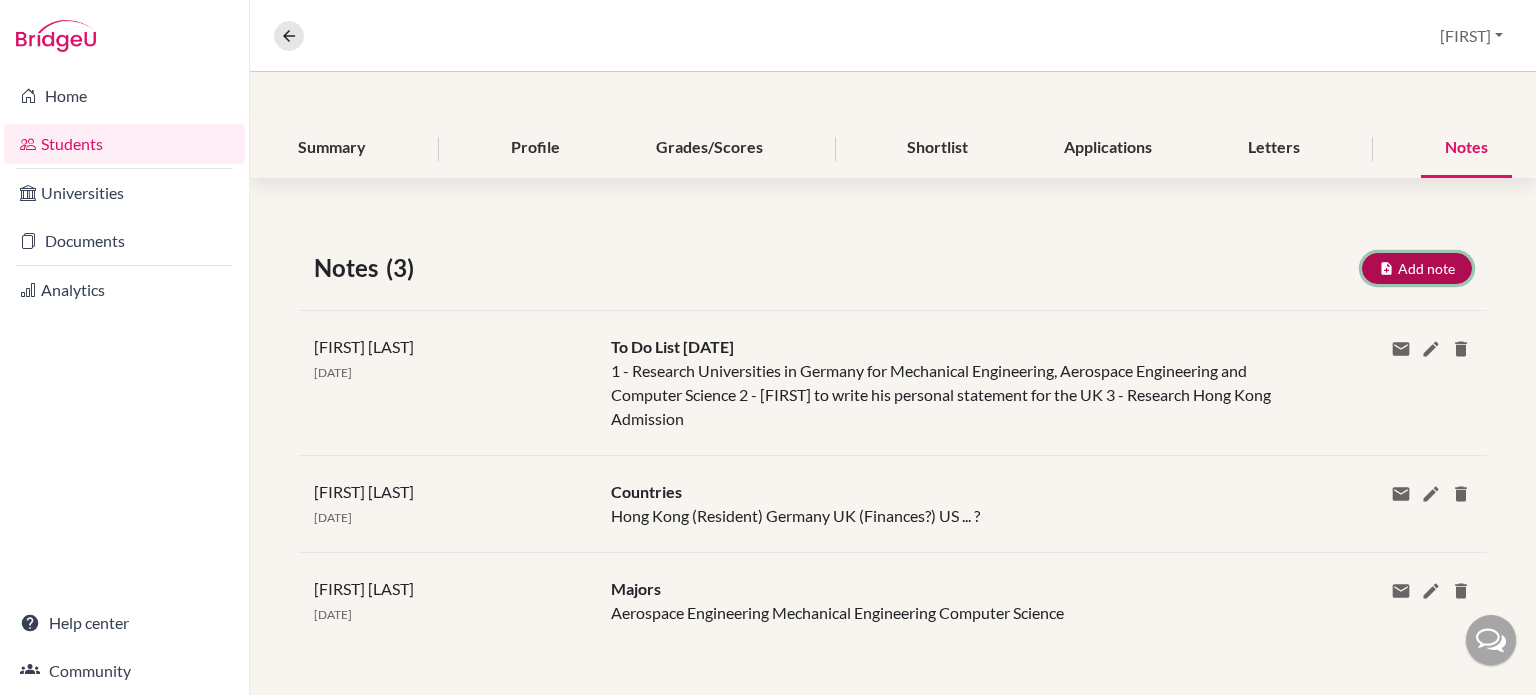 click on "Add note" at bounding box center [1417, 268] 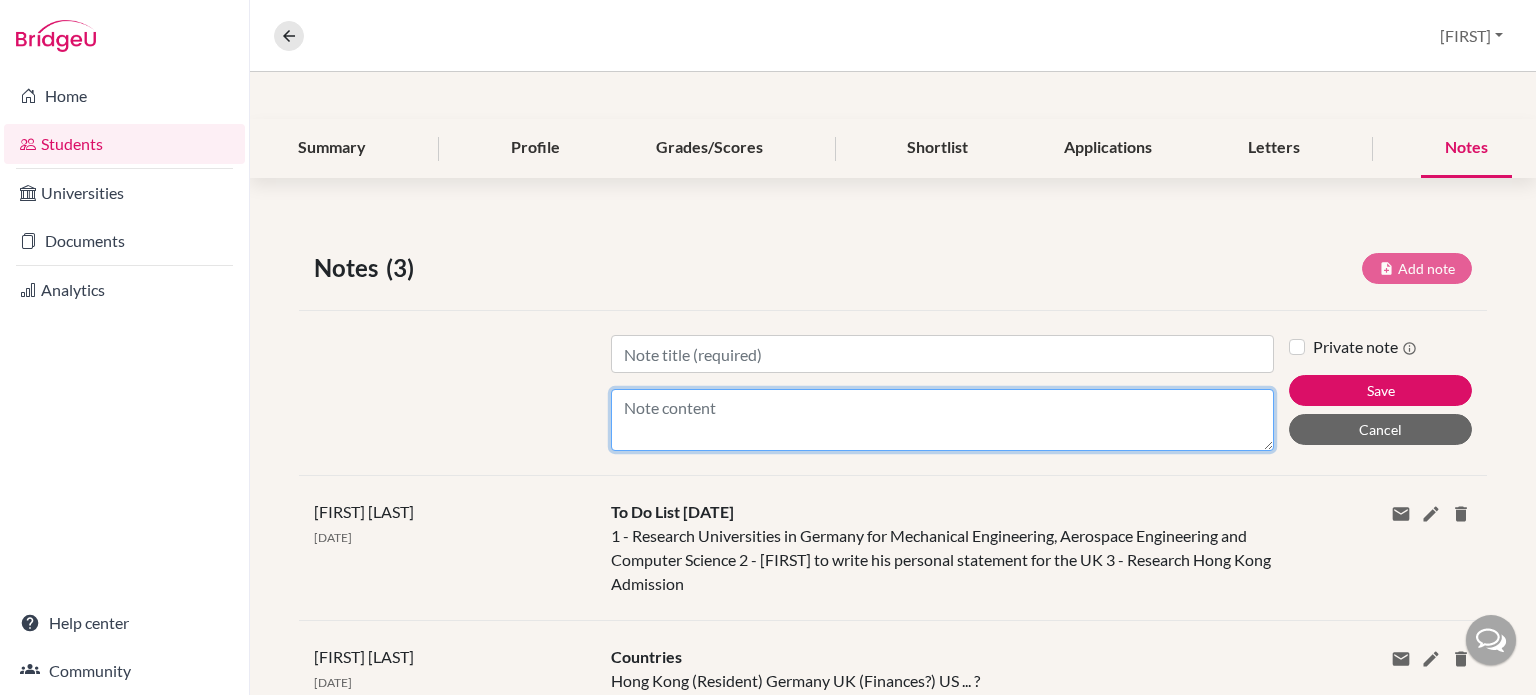 click on "Content" at bounding box center (942, 420) 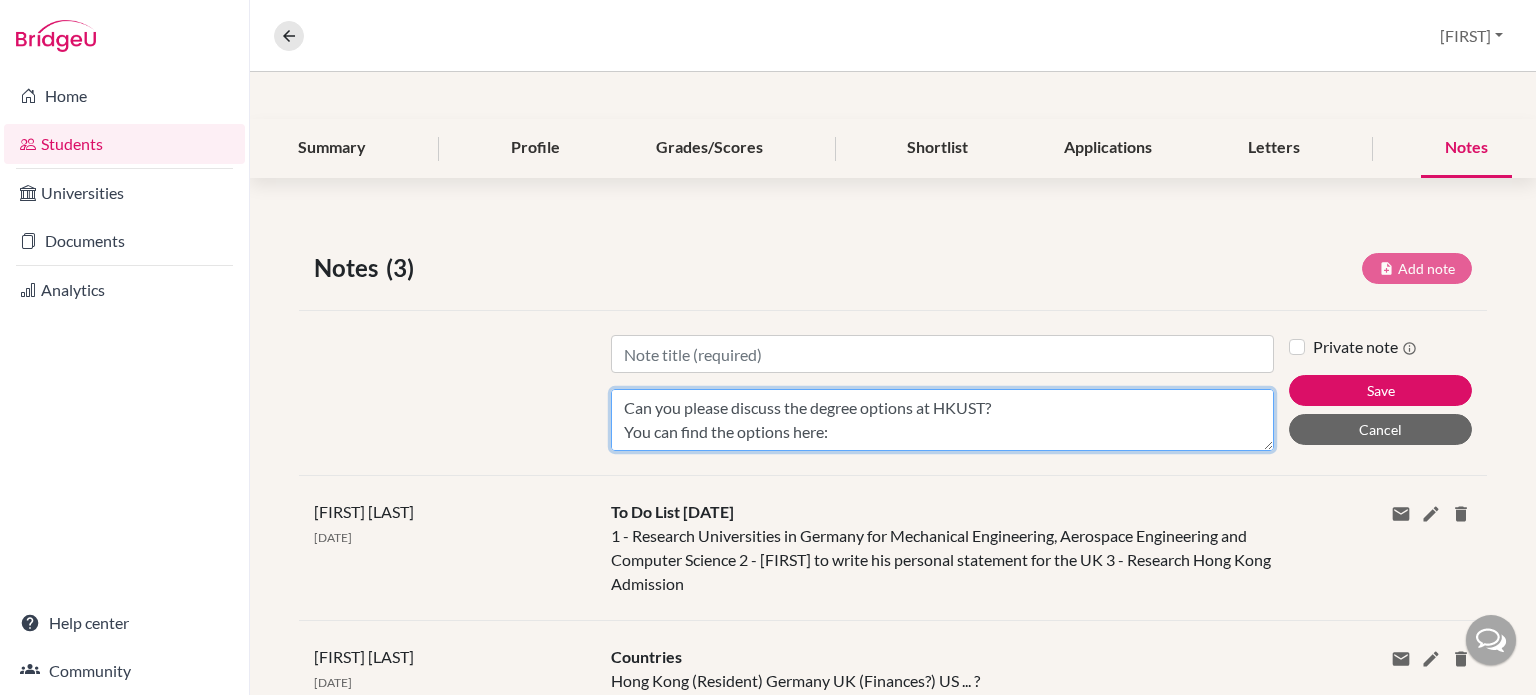 scroll, scrollTop: 400, scrollLeft: 0, axis: vertical 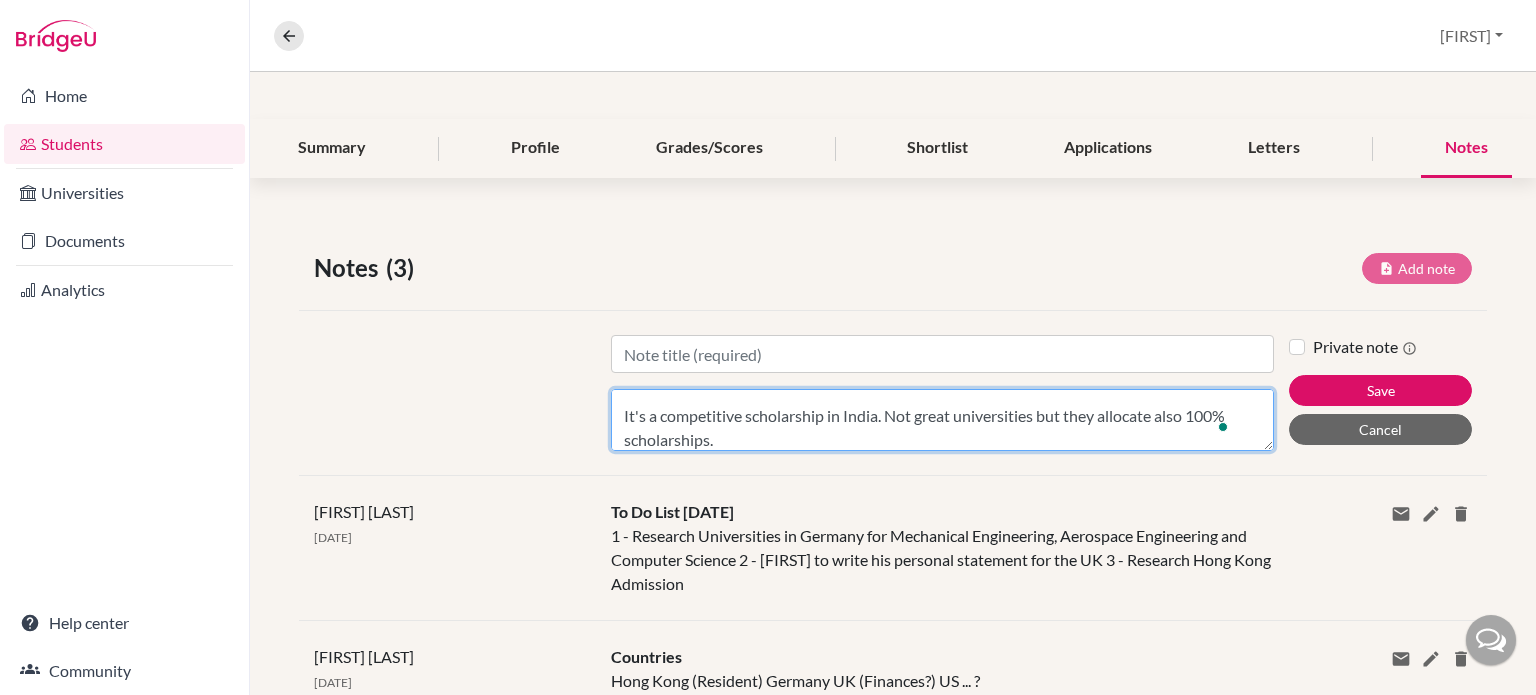 type on "Can you please discuss the degree options at HKUST?
You can find the options here:
https://join.hkust.edu.hk/our-programs
I need to check the entry criteria for his application.
The applications are opening in October so we need to be prepared until then.
Also, we need to have a backup plan.
What about Germany? The cost is low there and we may find a bachelor degree which is interesting. Aerospace Engineering at TU Munich for example is very popular.
Have you heard of the Next Genius scholarship?
Please have a look at the college options:
https://www.next-genius.com/colleges
It's a competitive scholarship in India. Not great universities but they allocate also 100% scholarships." 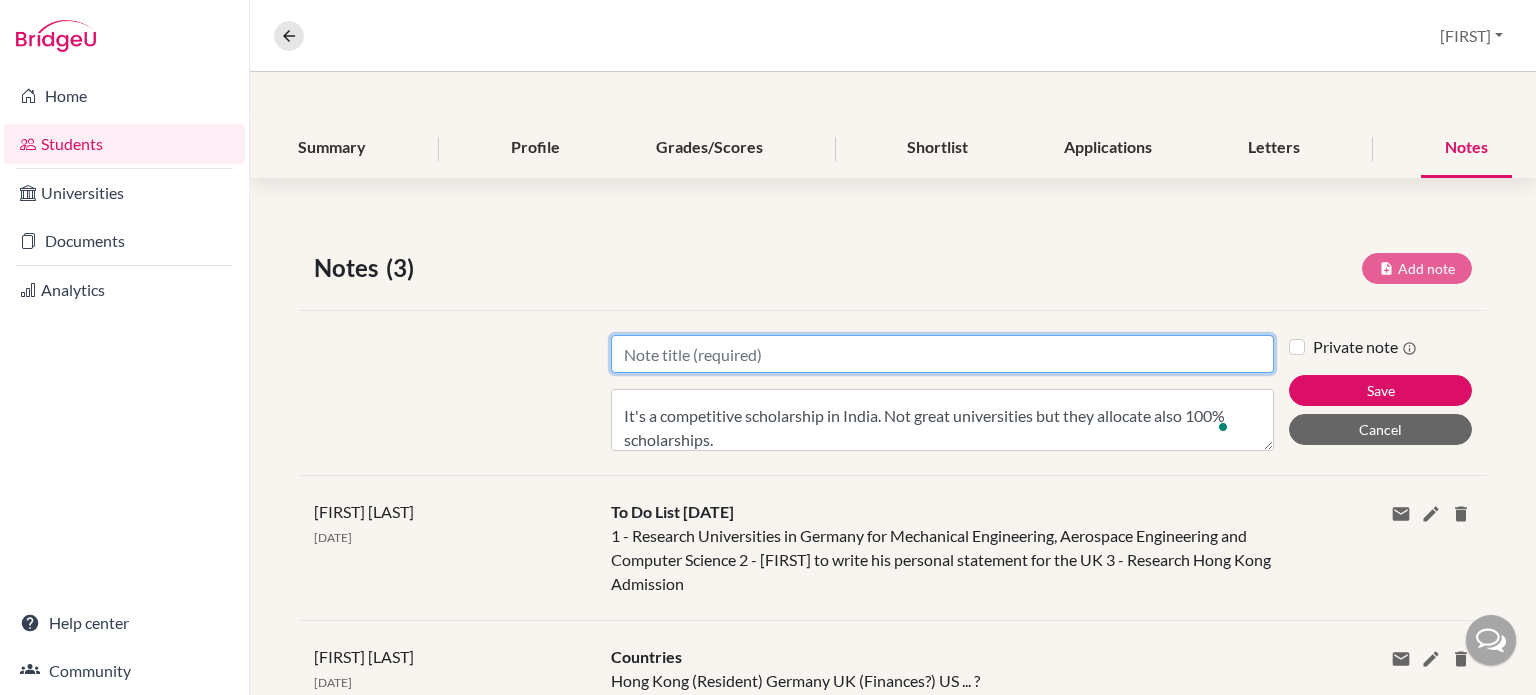 click on "Title" at bounding box center (942, 354) 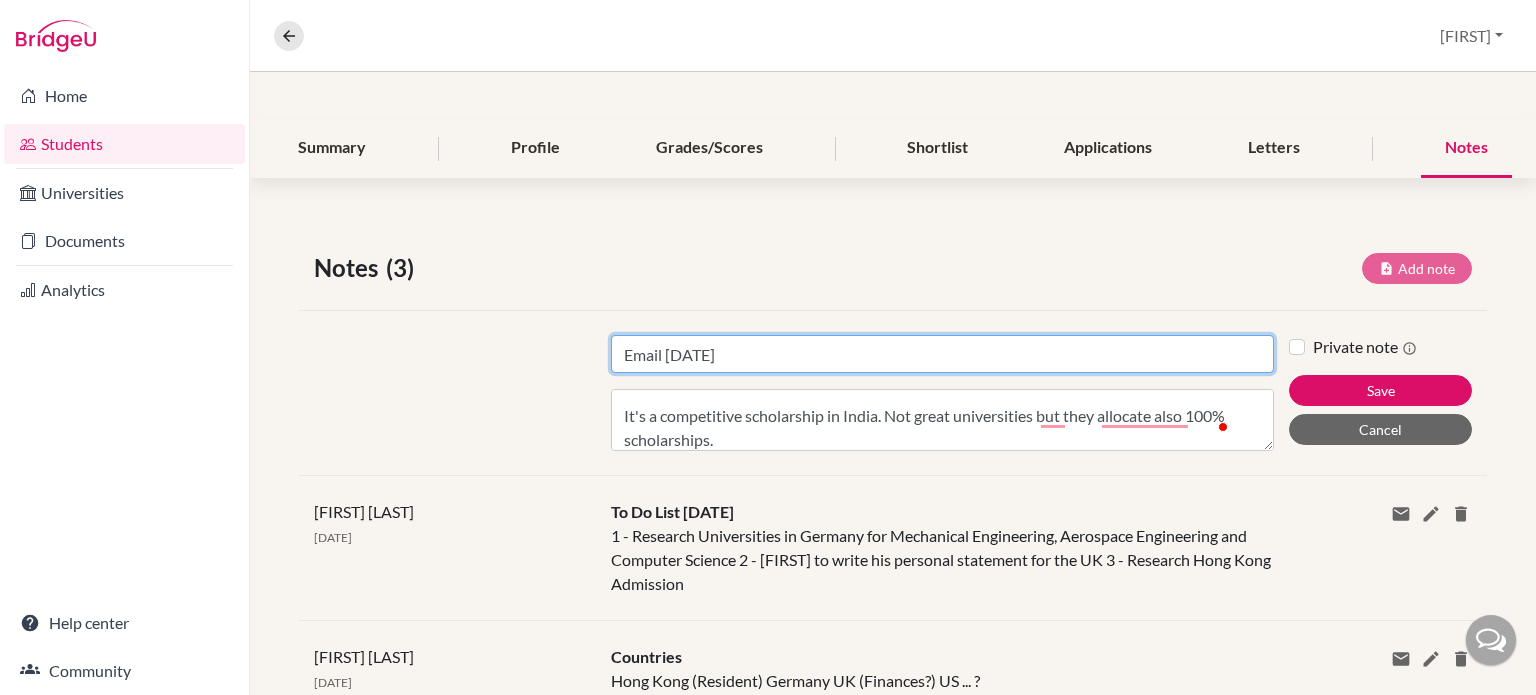 click on "Save" at bounding box center [1380, 390] 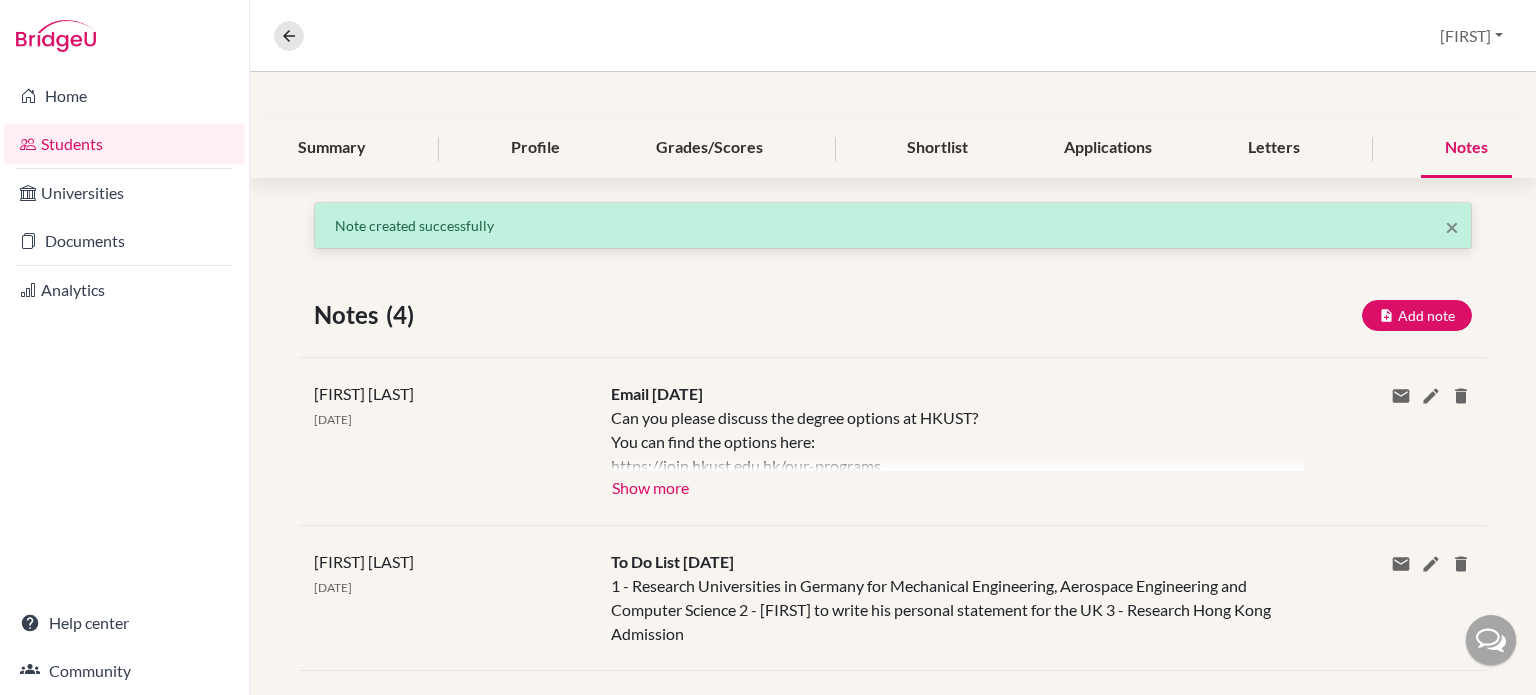 scroll, scrollTop: 0, scrollLeft: 0, axis: both 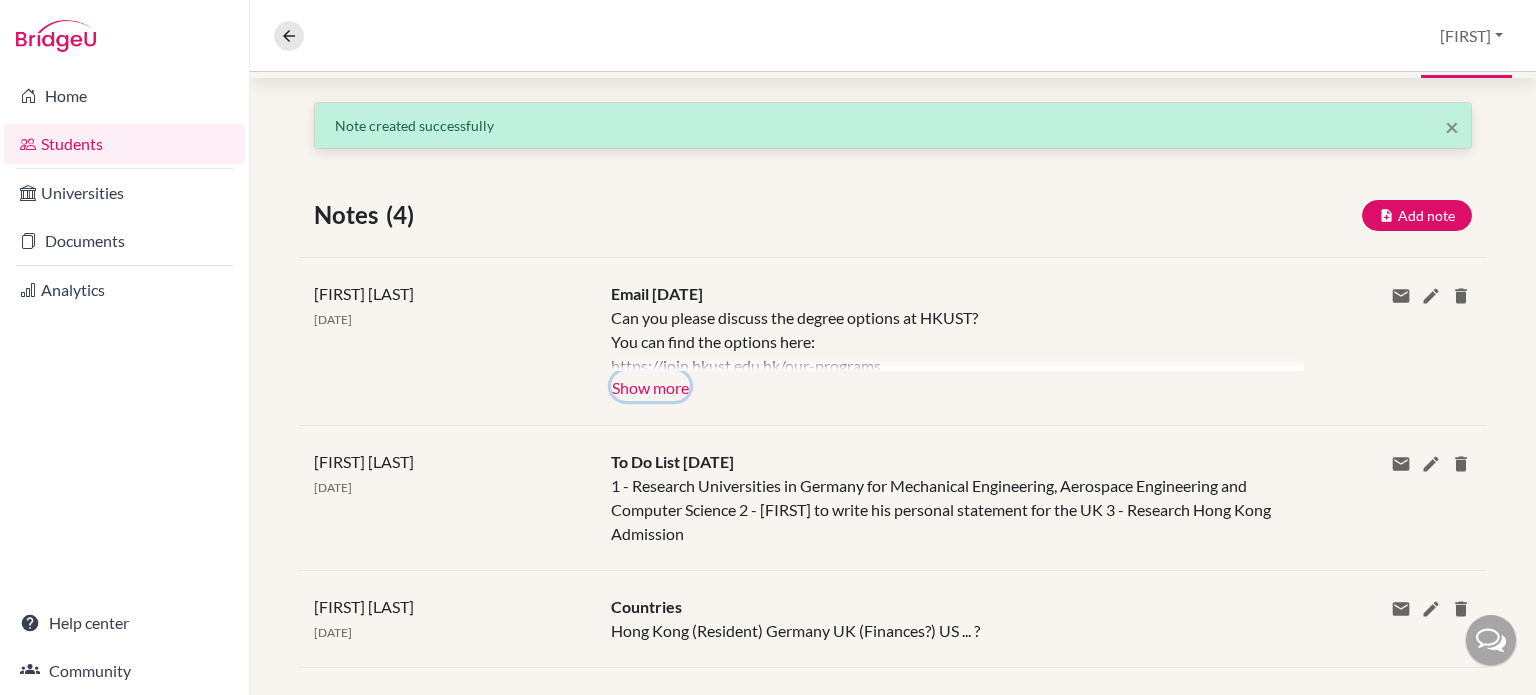 click on "Show more" 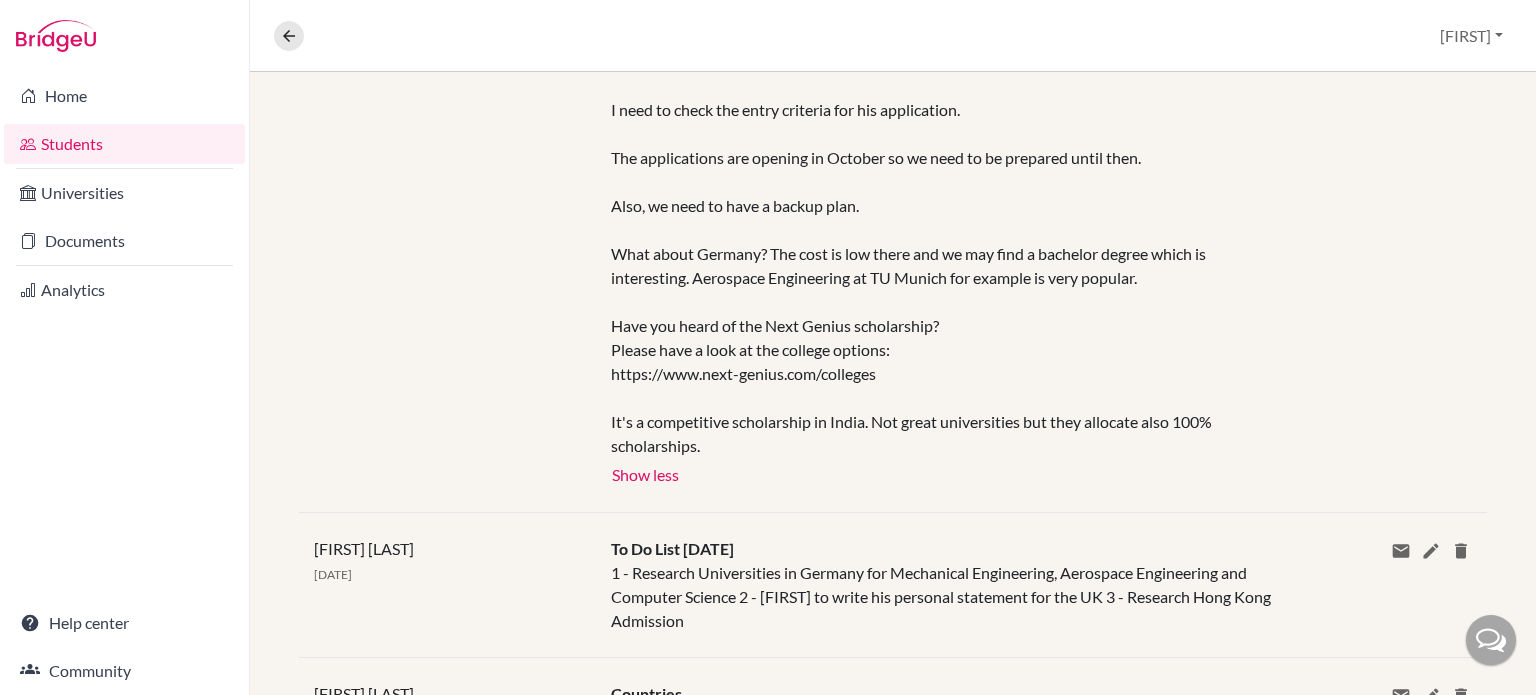 scroll, scrollTop: 400, scrollLeft: 0, axis: vertical 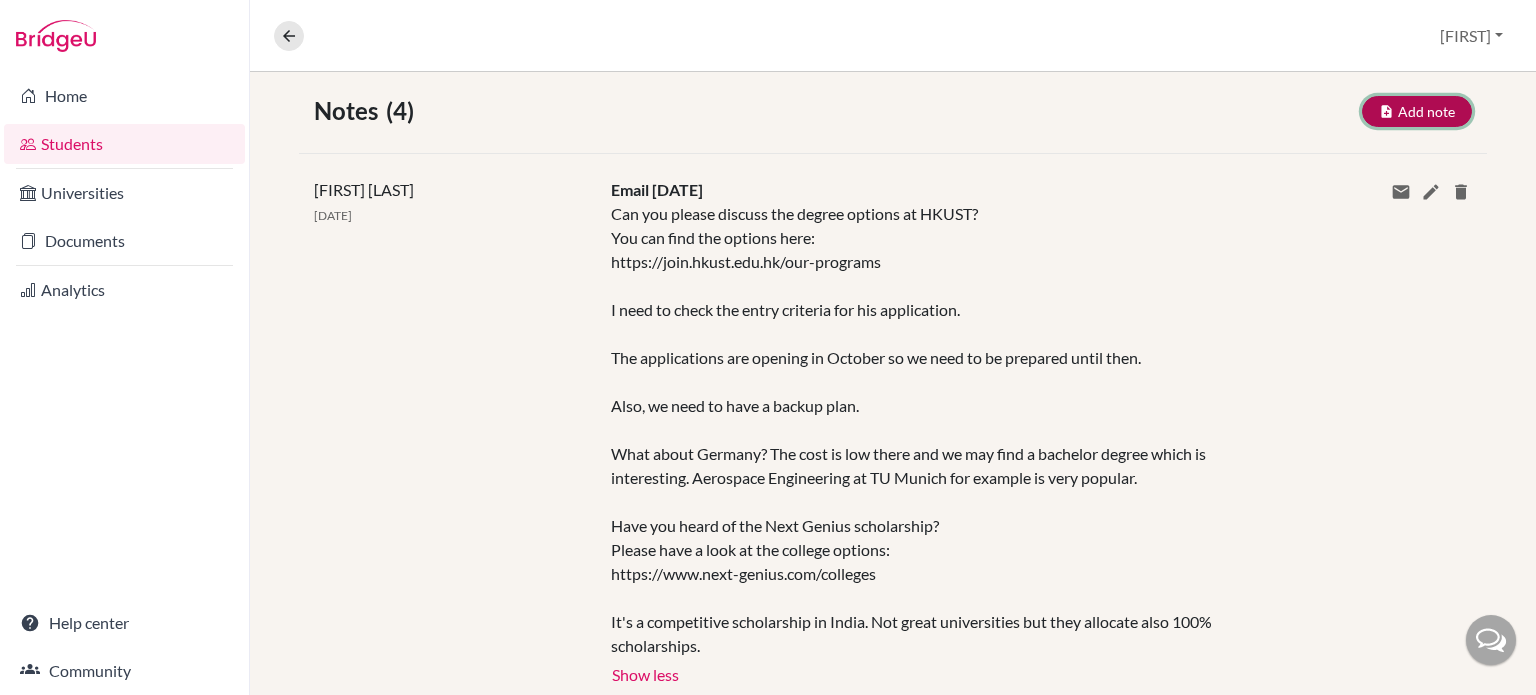 click on "Add note" at bounding box center [1417, 111] 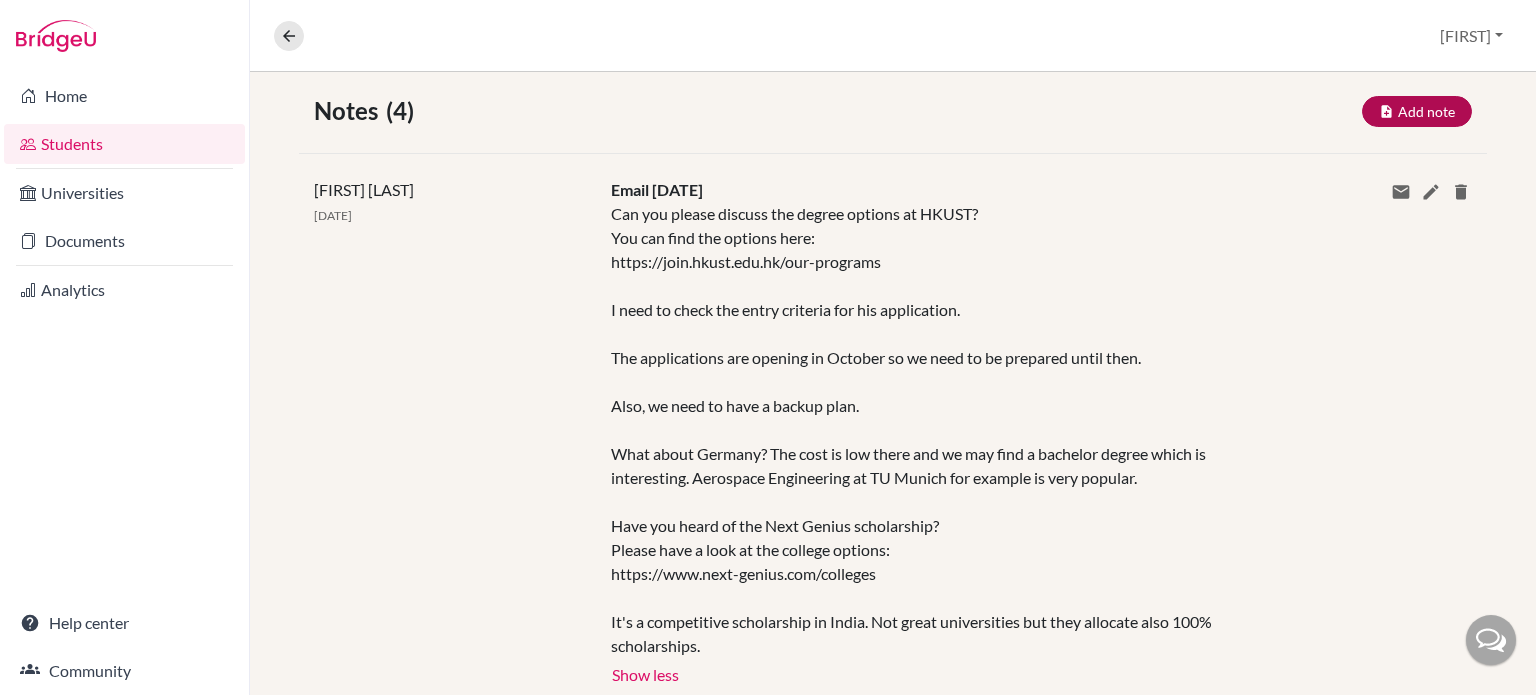 scroll, scrollTop: 0, scrollLeft: 0, axis: both 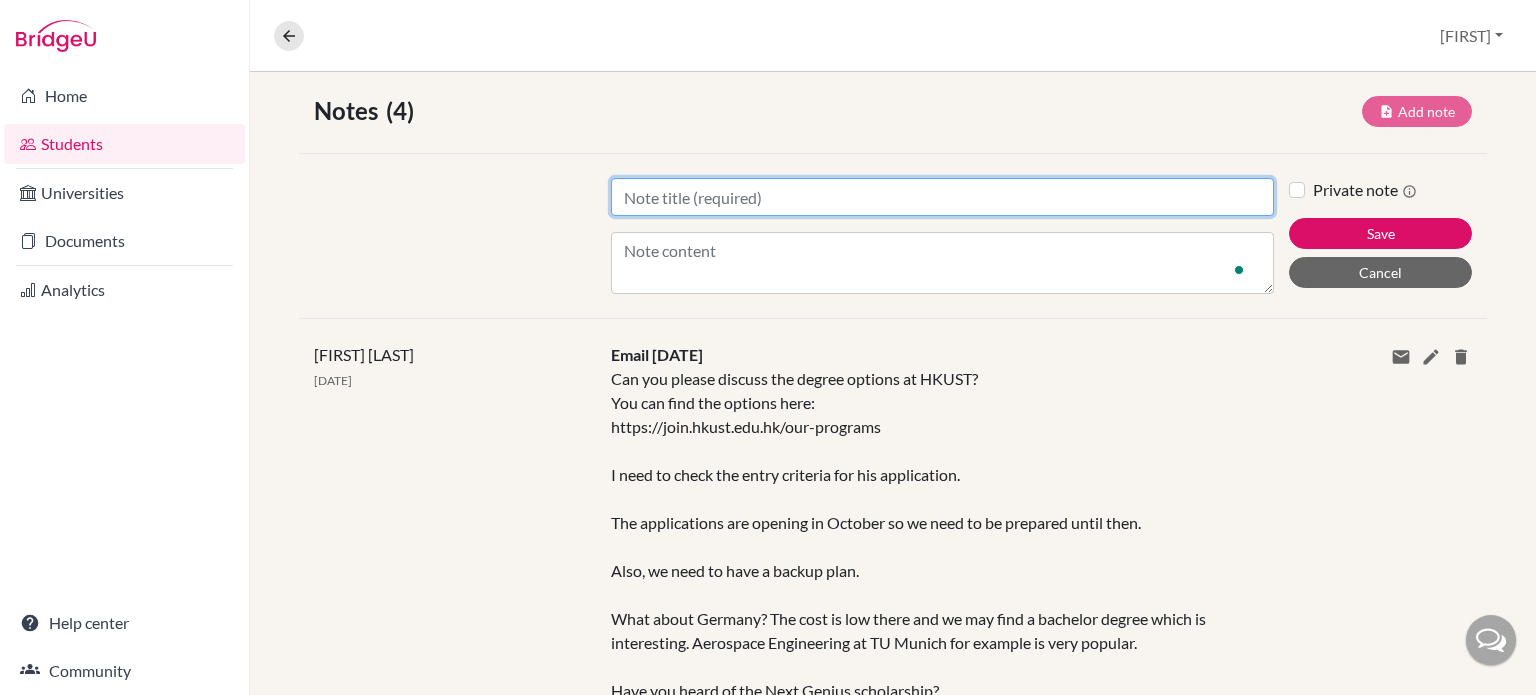click on "Title" at bounding box center [942, 197] 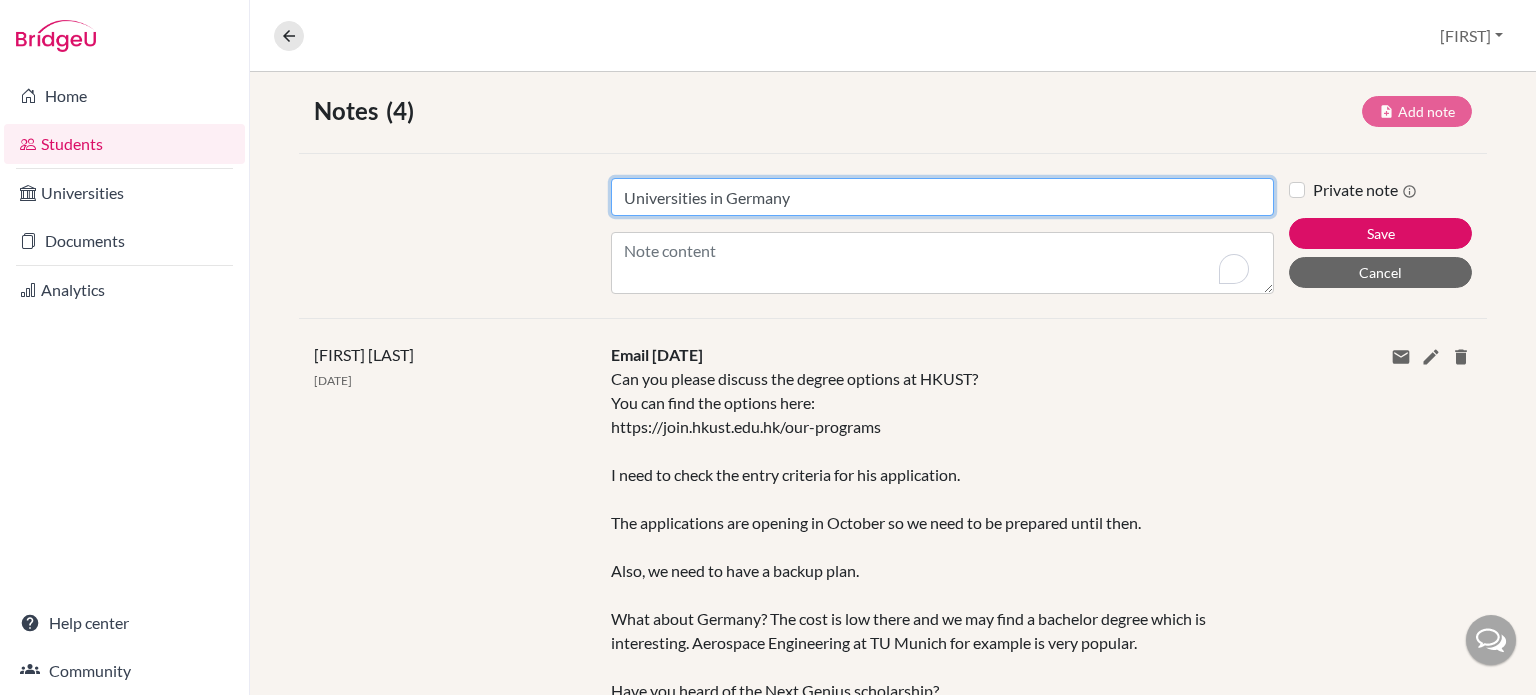 type on "Universities in Germany" 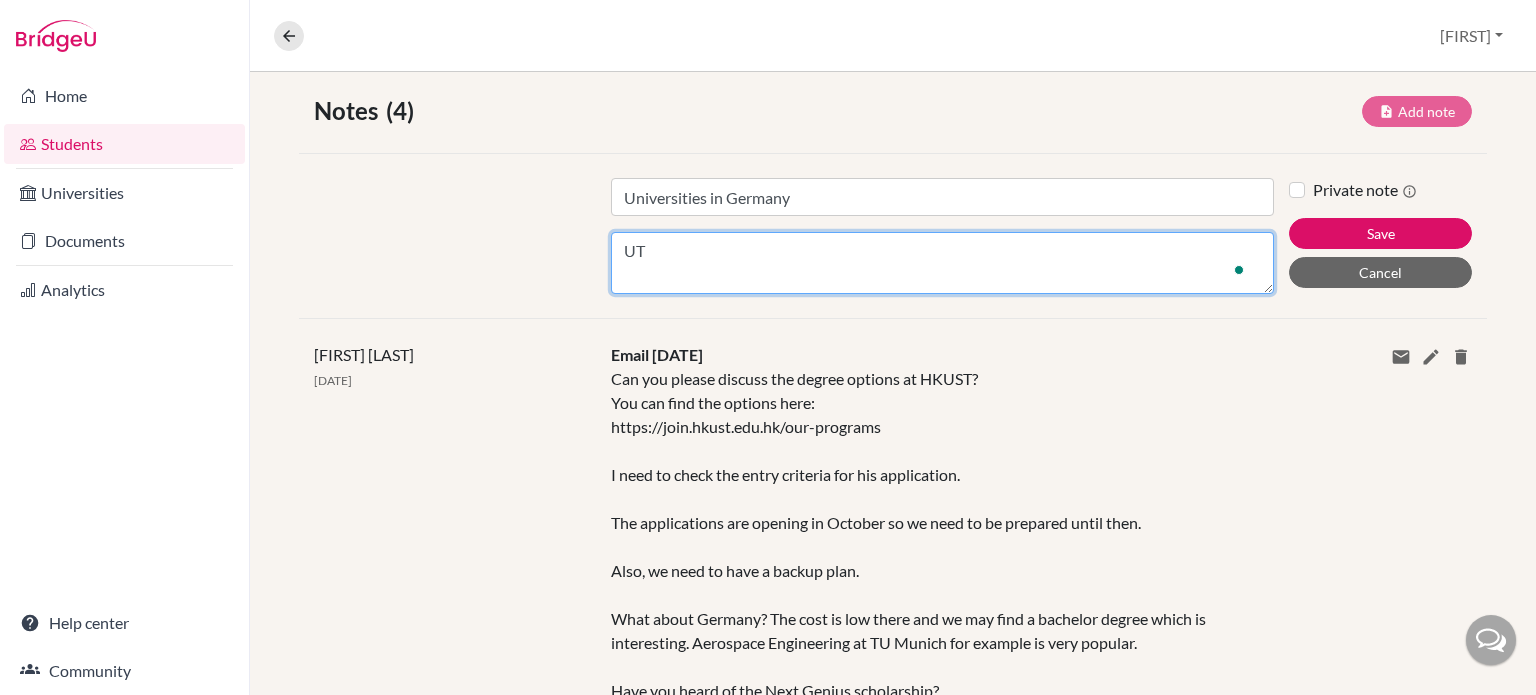 type on "U" 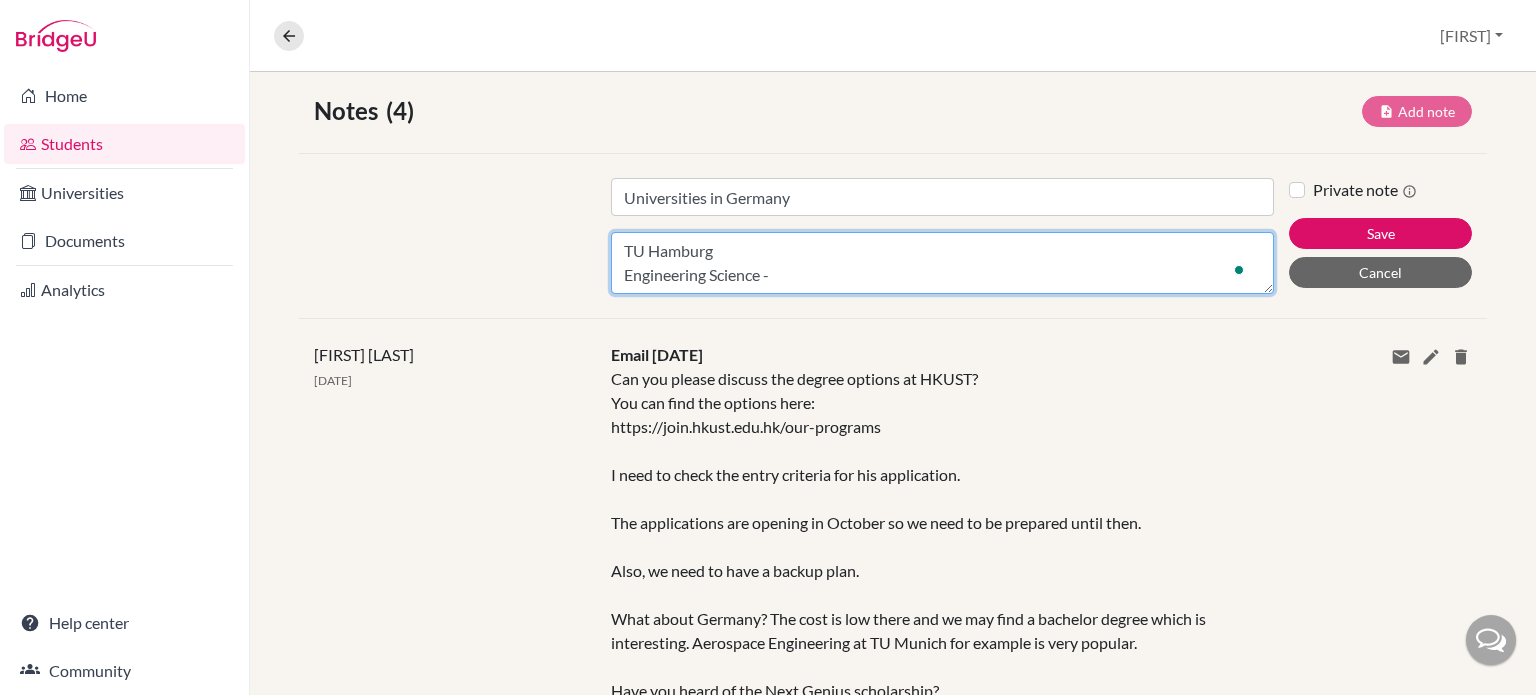 paste on "https://www.tuhh.de/tuhh/en/studying/before-studying/degree-courses/bachelors-programs/engineering-science" 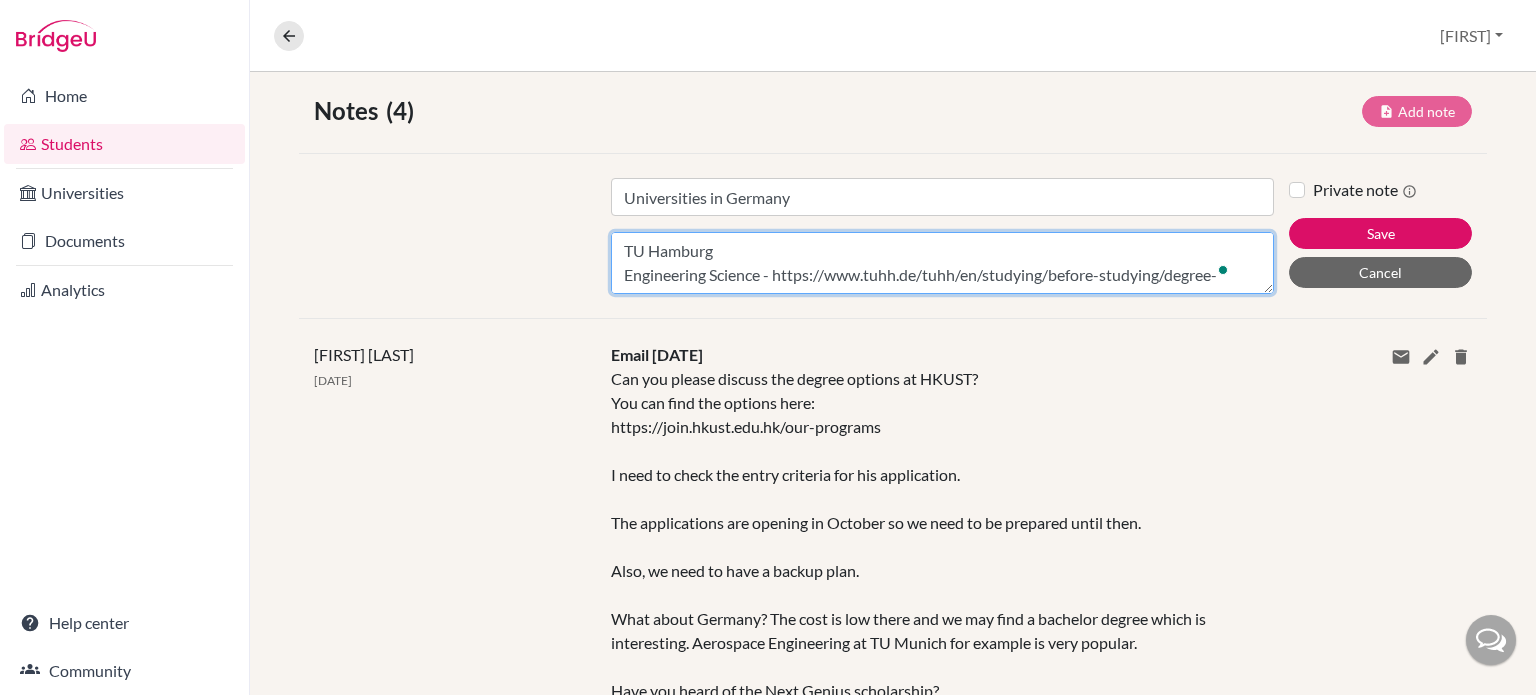 scroll, scrollTop: 16, scrollLeft: 0, axis: vertical 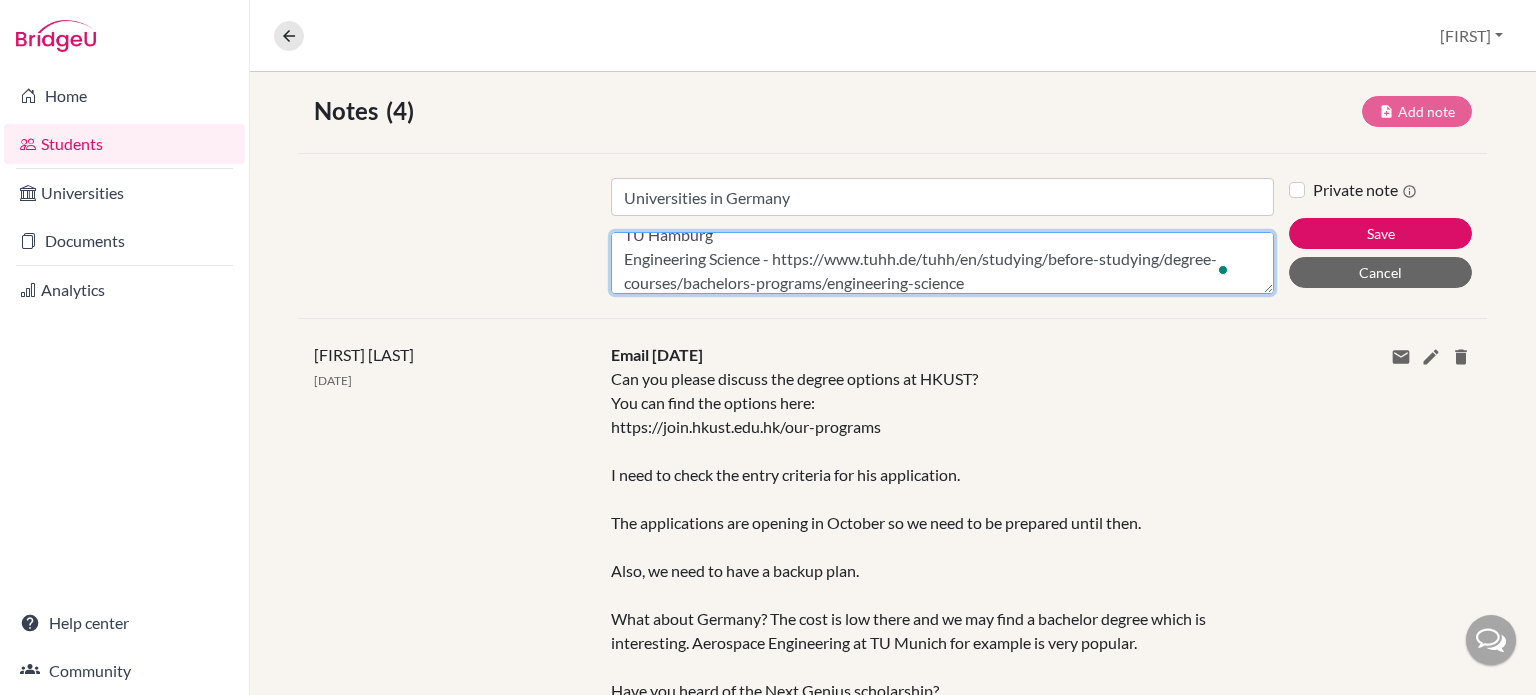 click on "TU Hamburg
Engineering Science - https://www.tuhh.de/tuhh/en/studying/before-studying/degree-courses/bachelors-programs/engineering-science" at bounding box center [942, 263] 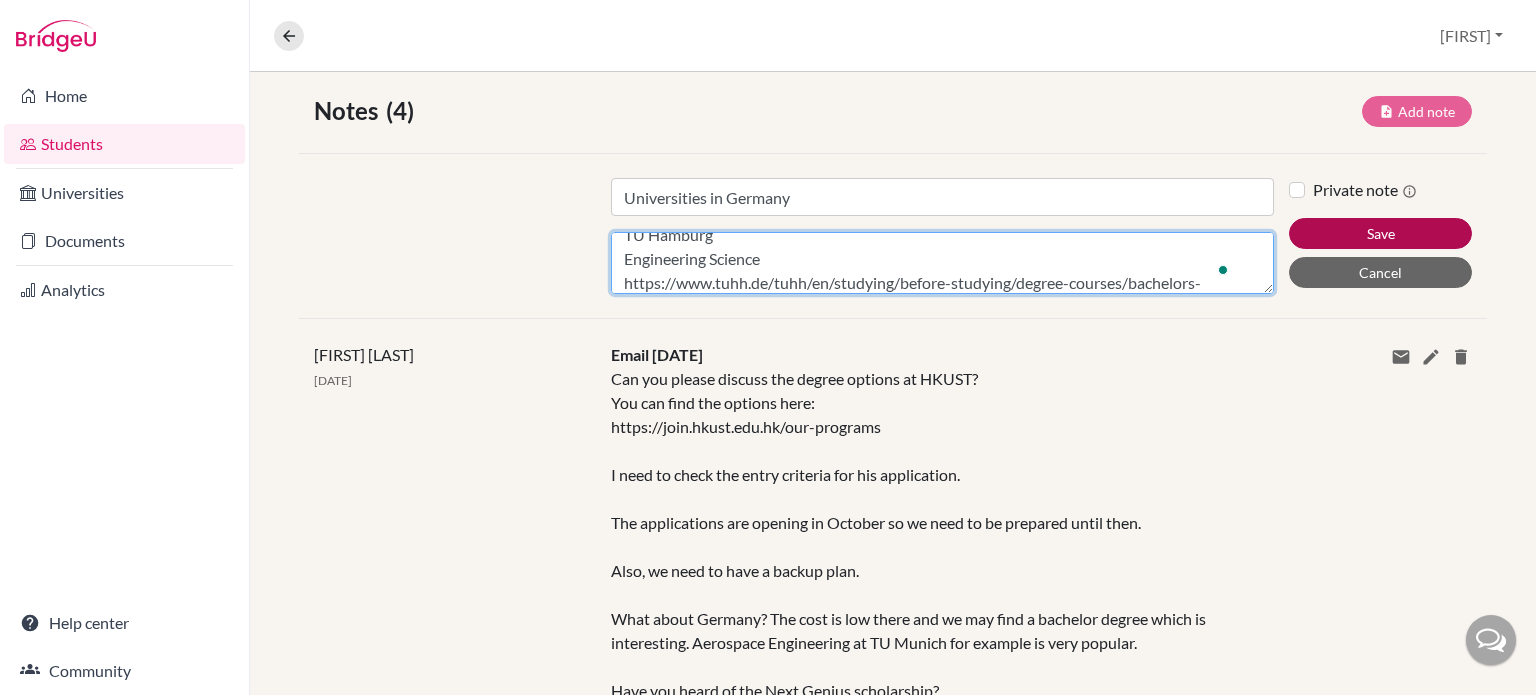 type on "TU Hamburg
Engineering Science
https://www.tuhh.de/tuhh/en/studying/before-studying/degree-courses/bachelors-programs/engineering-science" 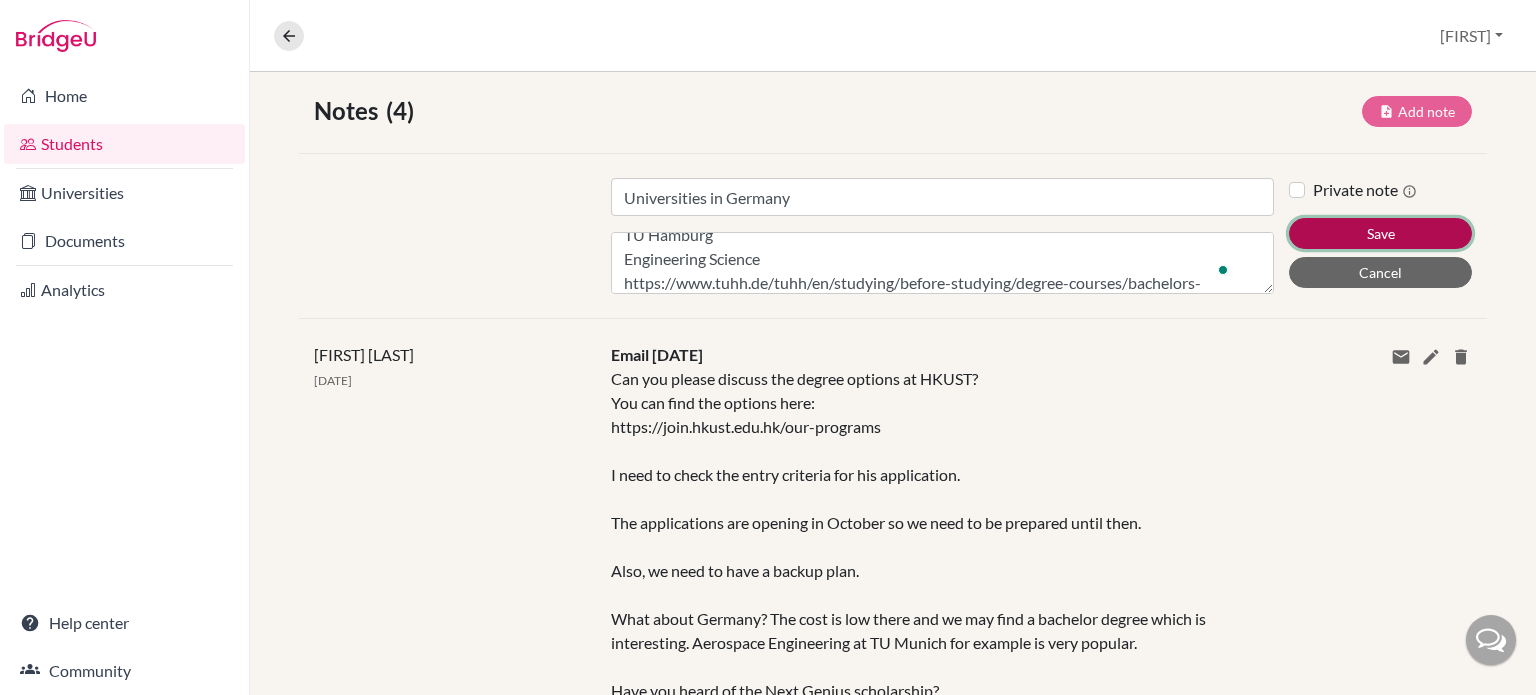 click on "Save" at bounding box center [1380, 233] 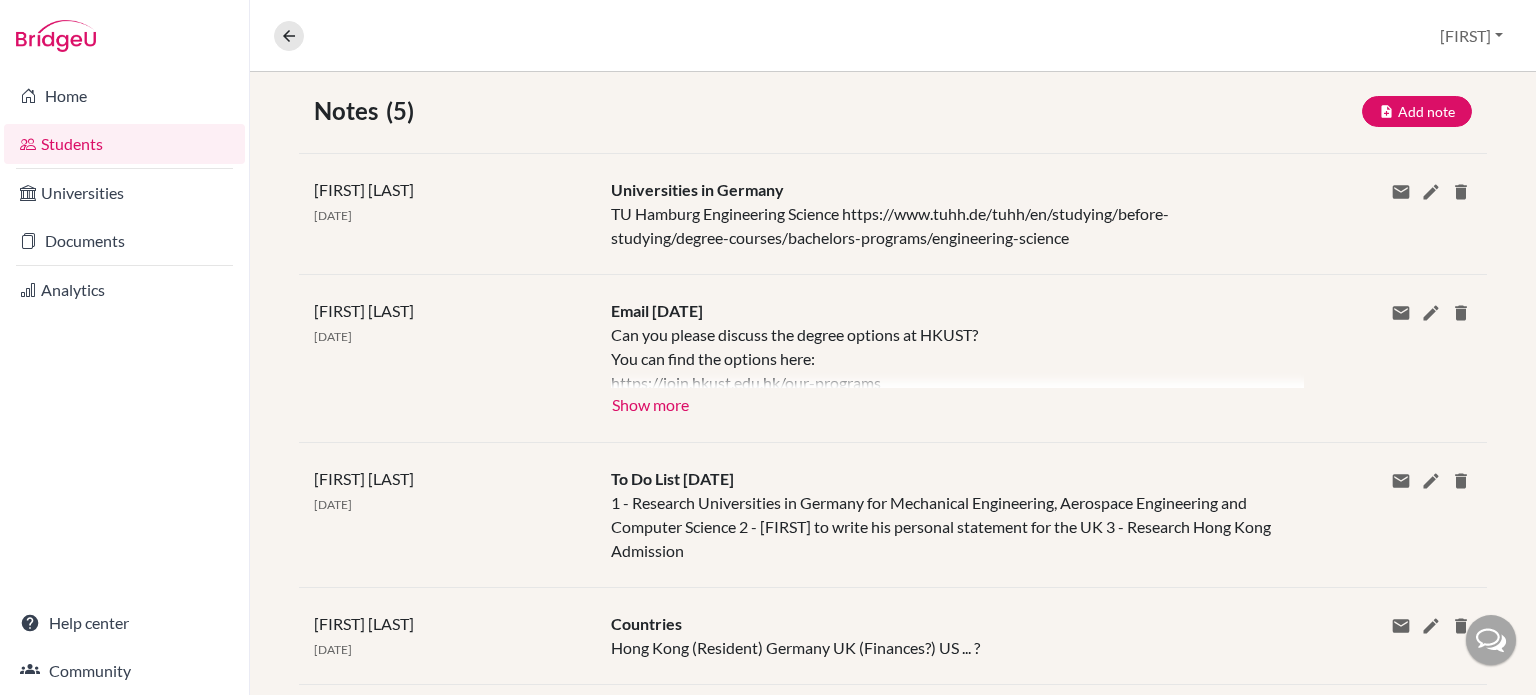 scroll, scrollTop: 0, scrollLeft: 0, axis: both 